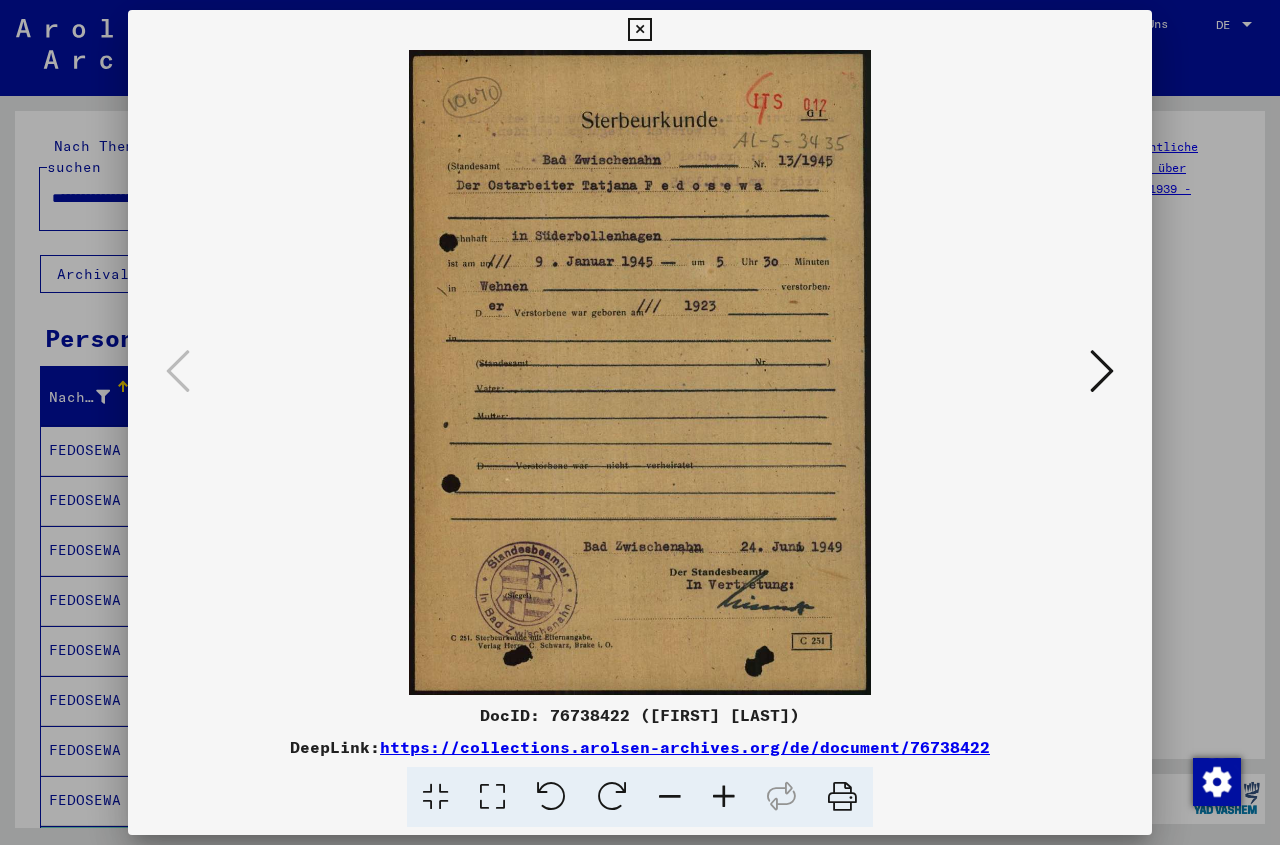 scroll, scrollTop: 0, scrollLeft: 0, axis: both 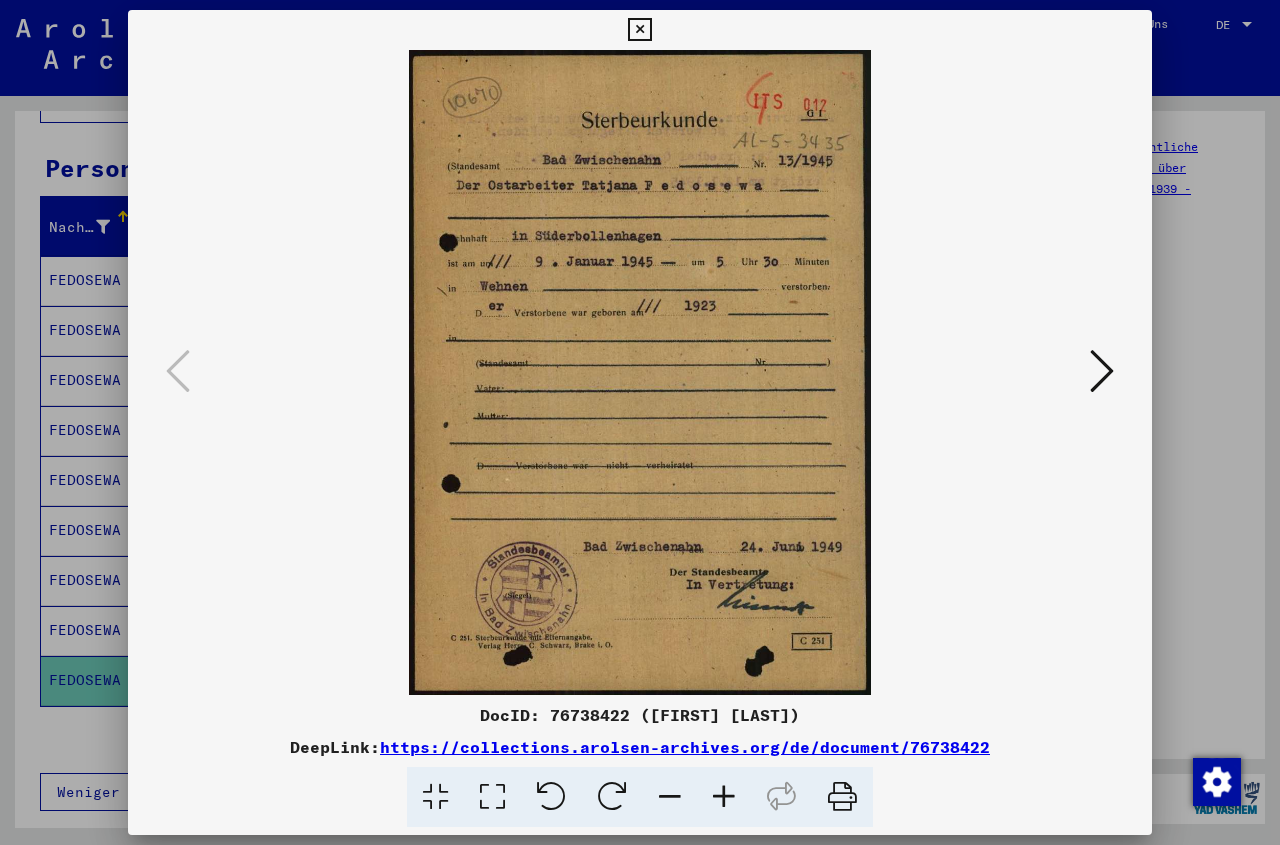 click at bounding box center [639, 30] 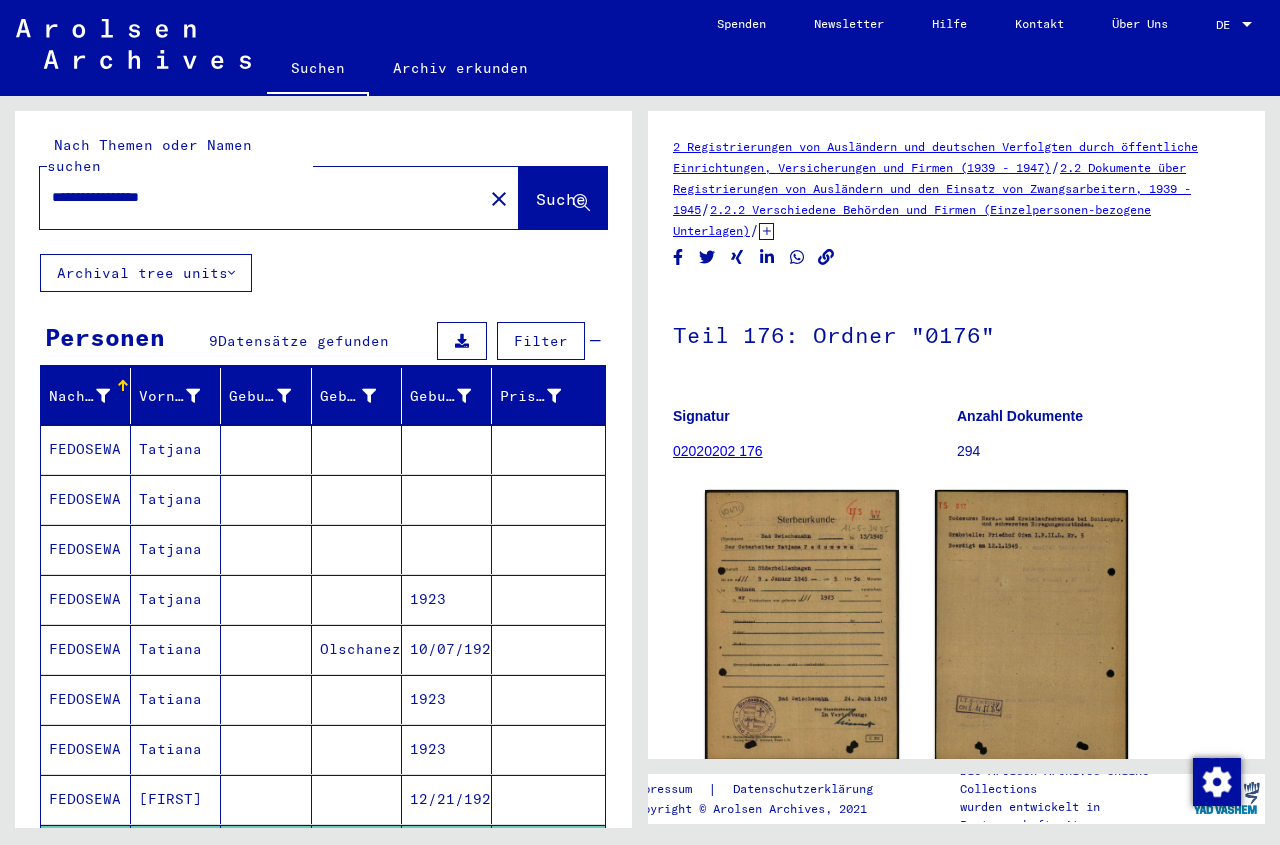 scroll, scrollTop: 0, scrollLeft: 0, axis: both 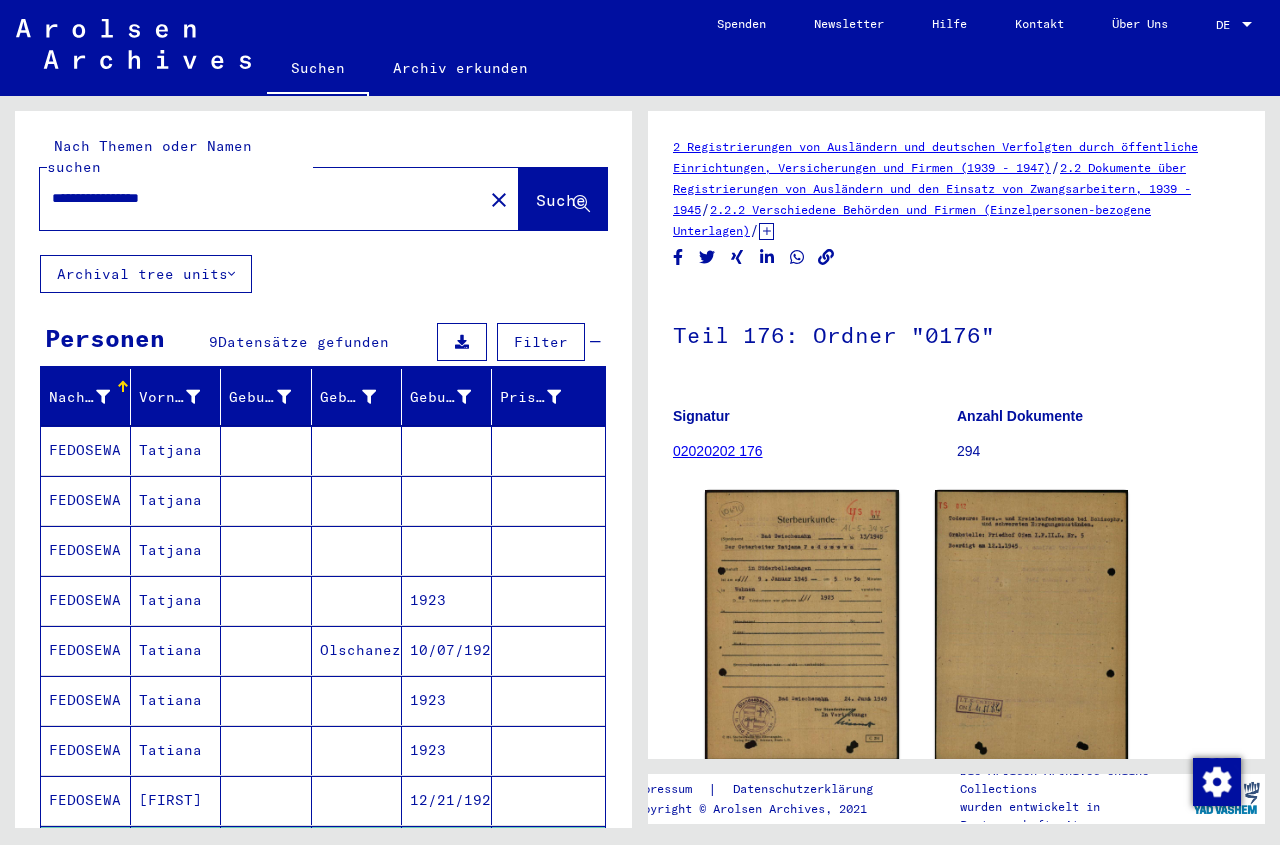 click on "**********" at bounding box center (261, 198) 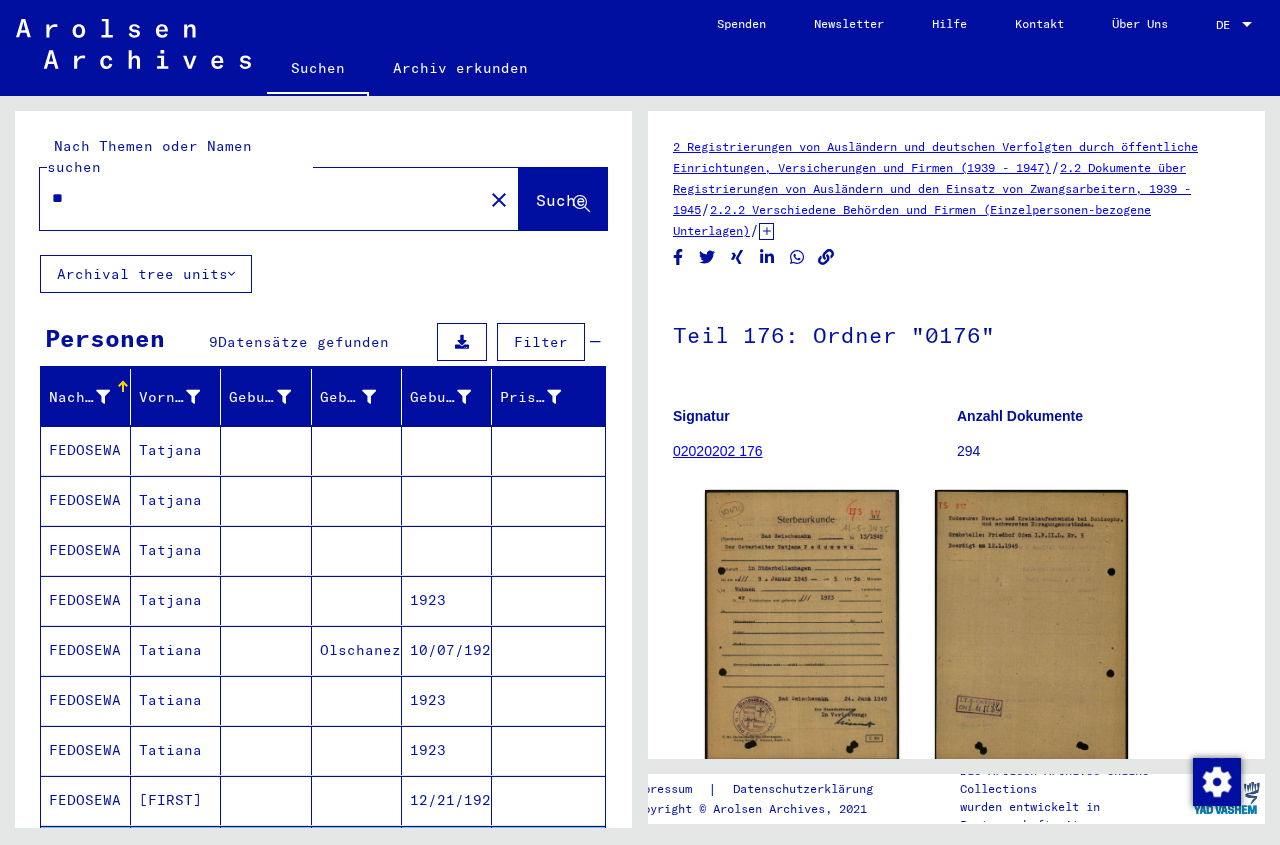 type on "*" 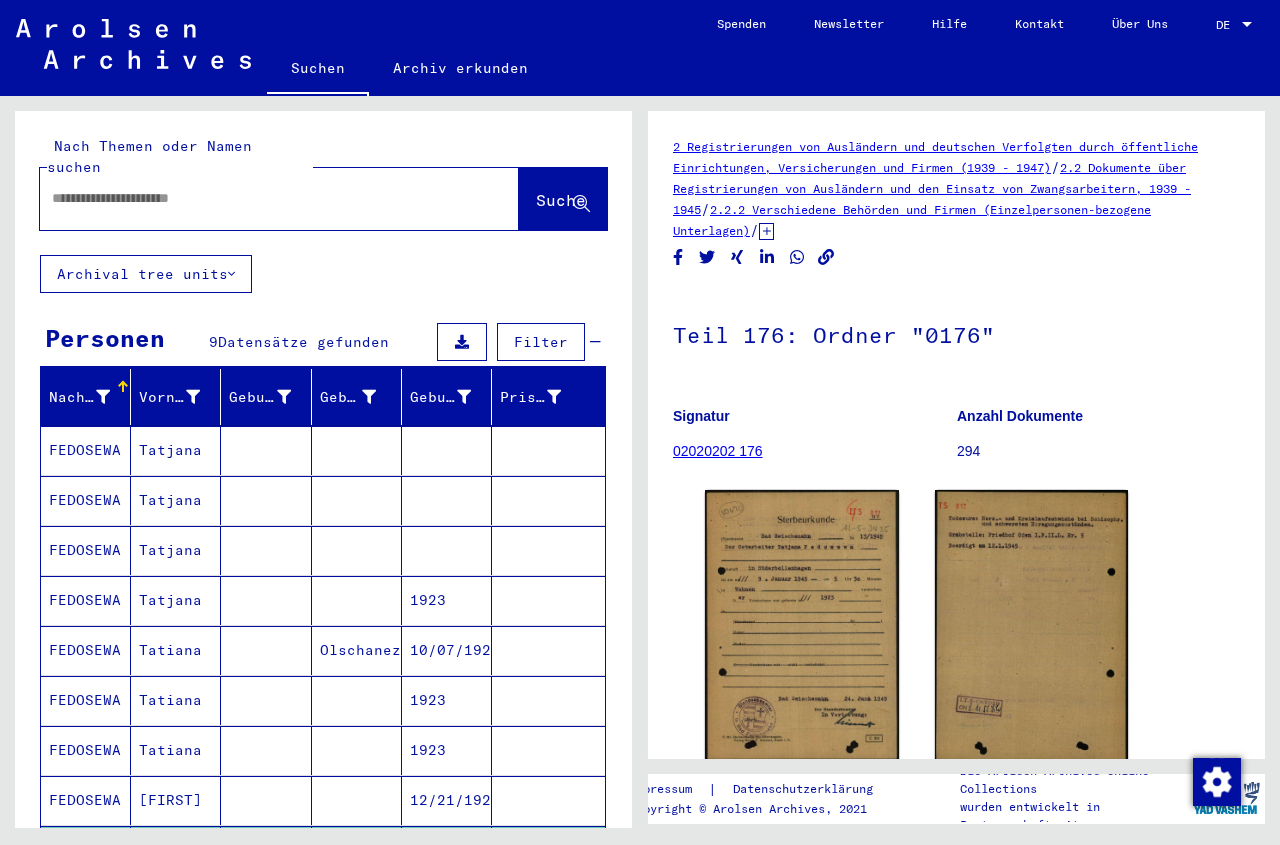 paste on "**********" 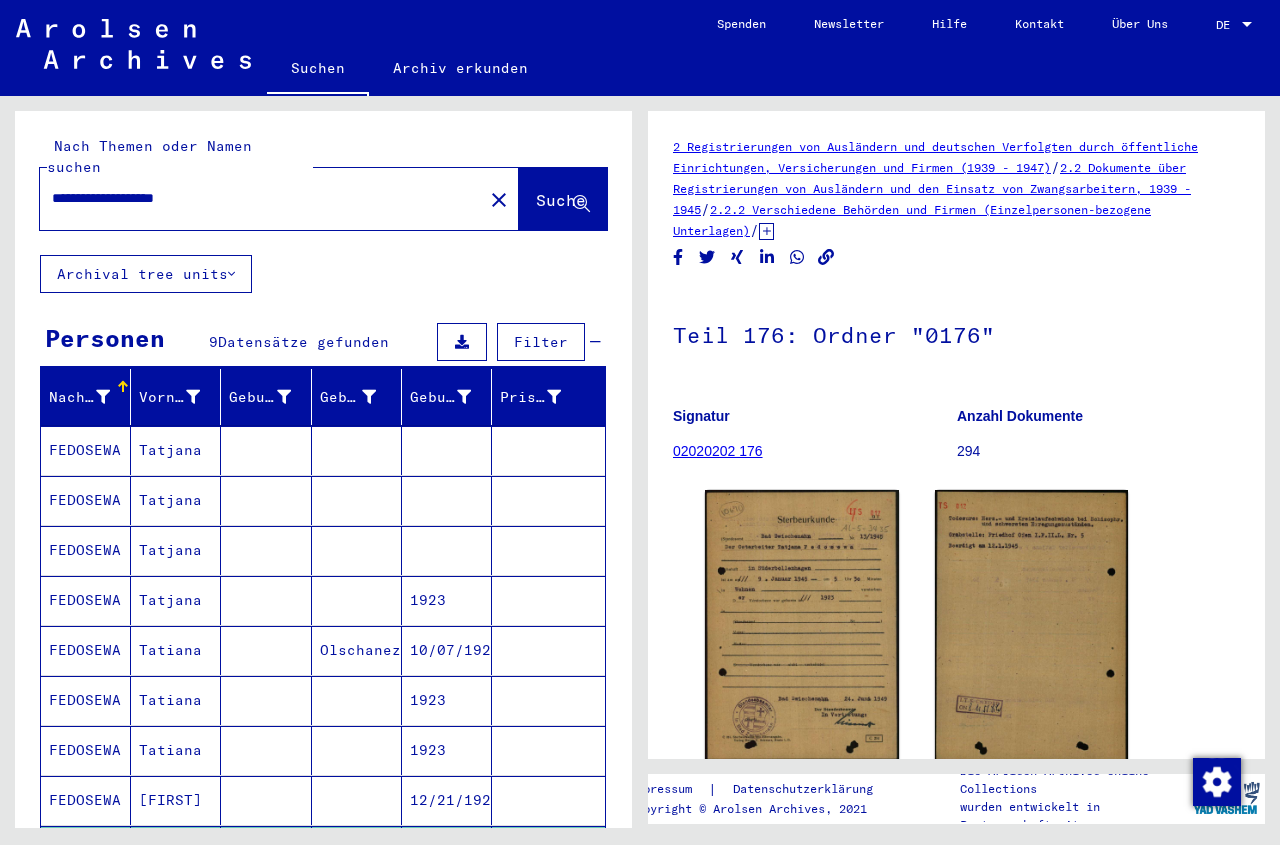 type on "**********" 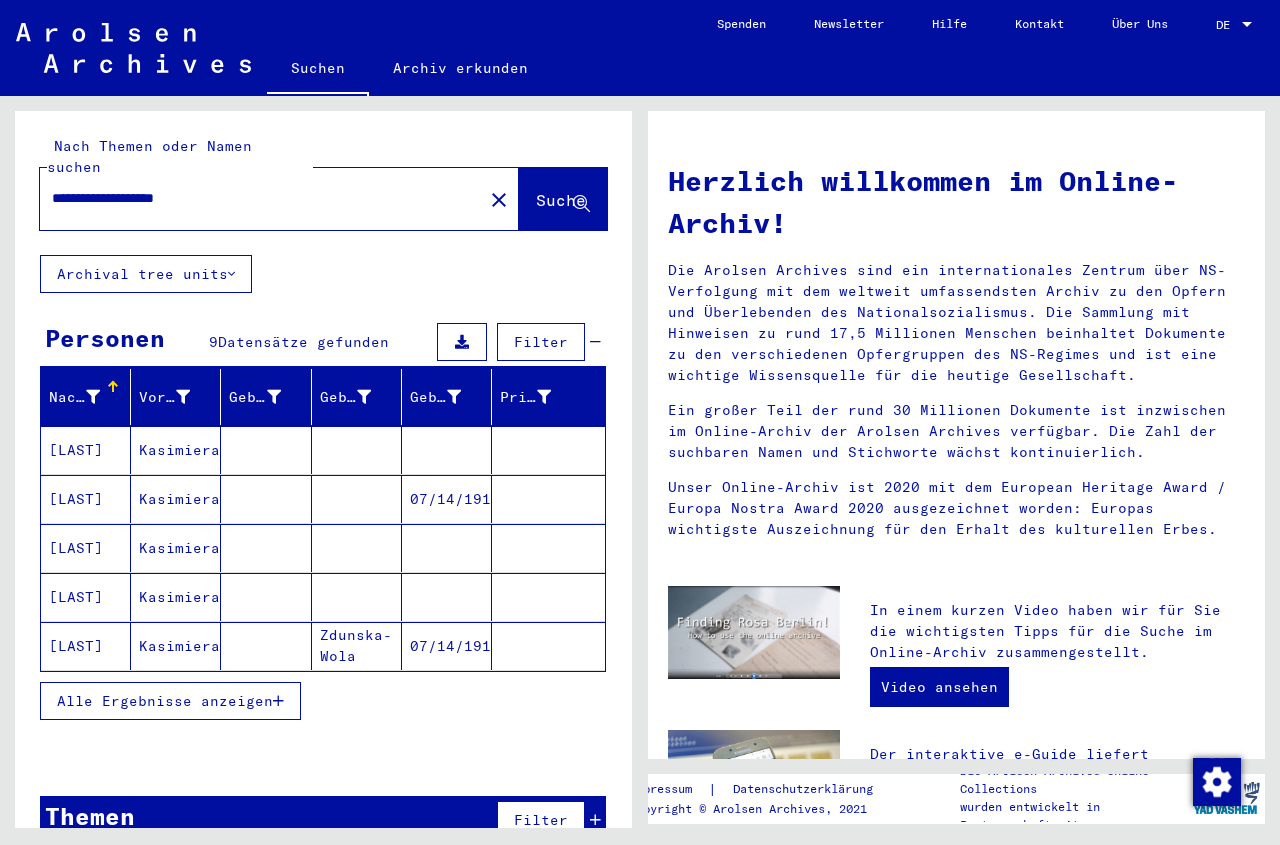 click at bounding box center [266, 499] 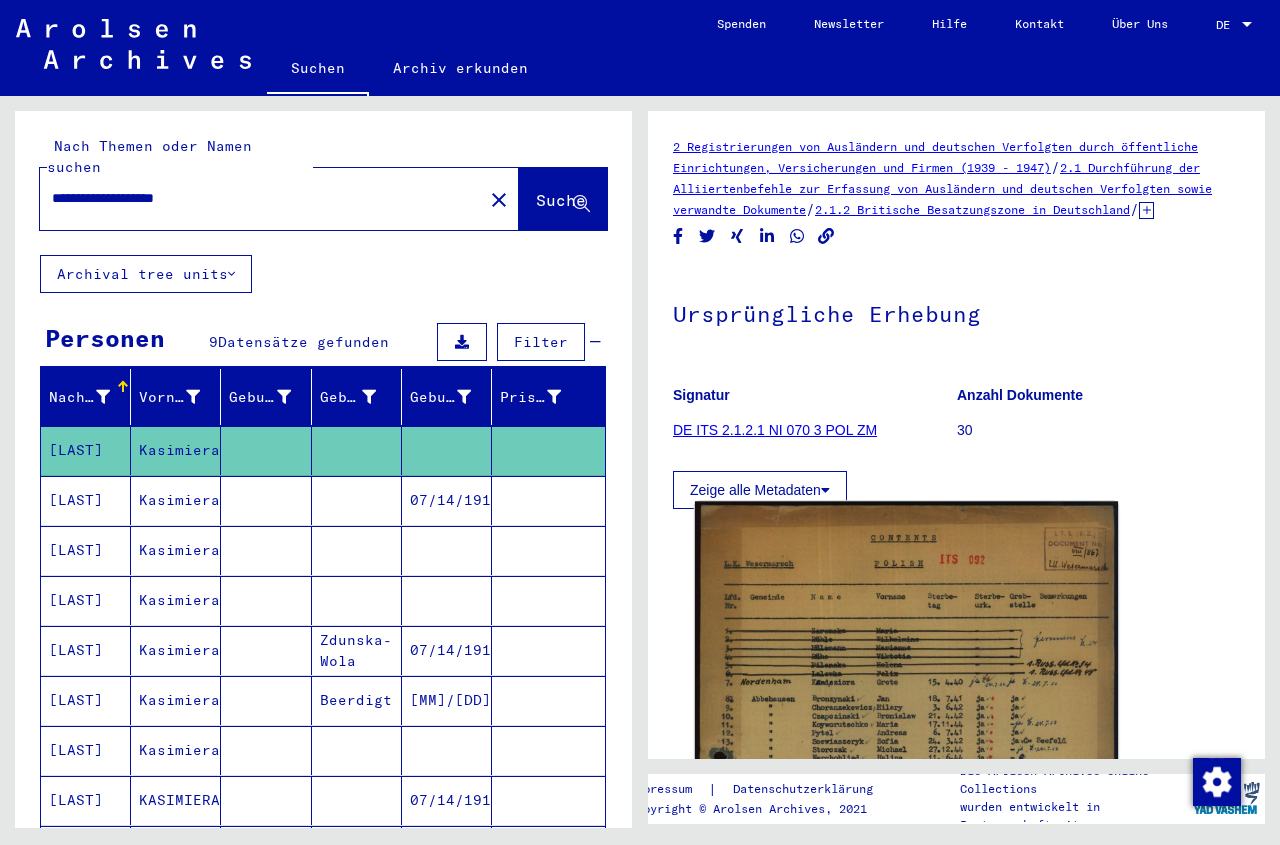 click 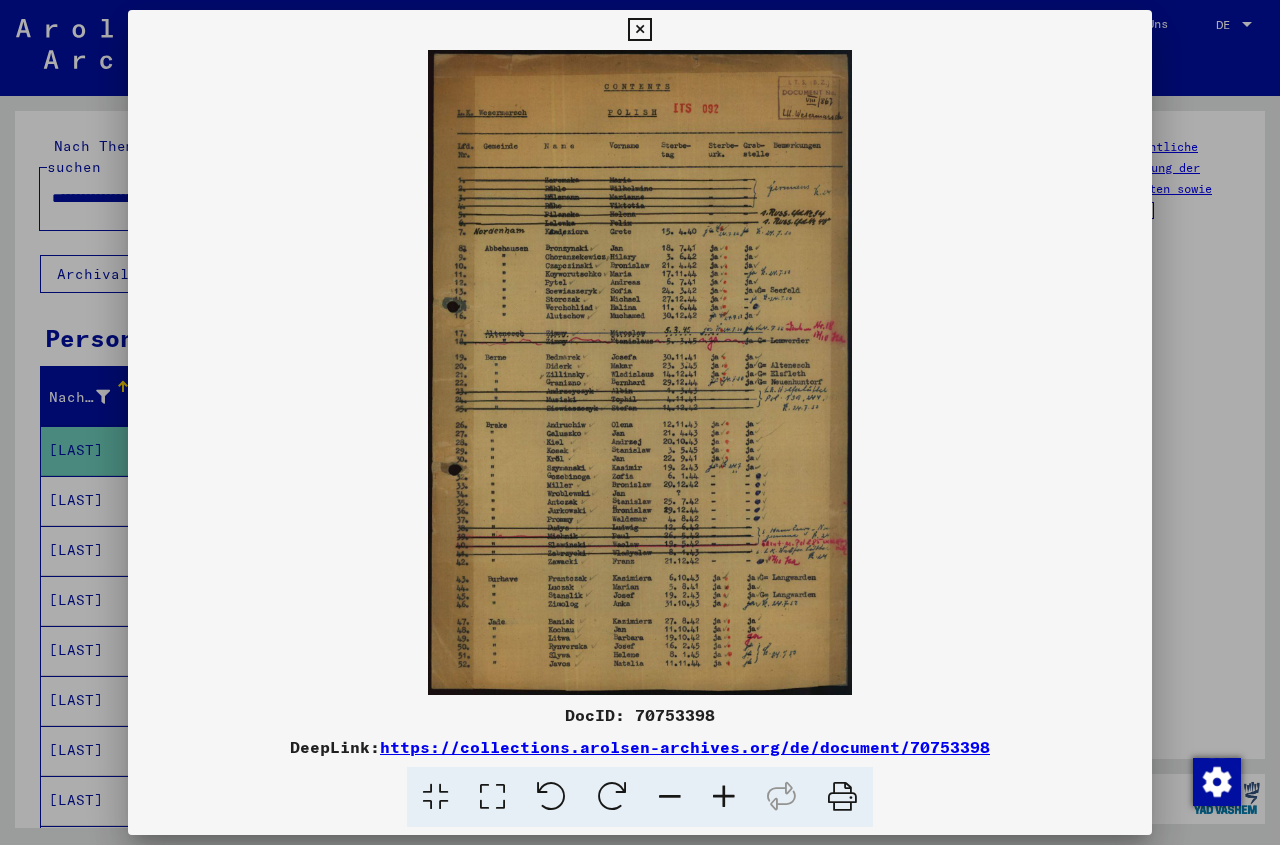 click at bounding box center (639, 30) 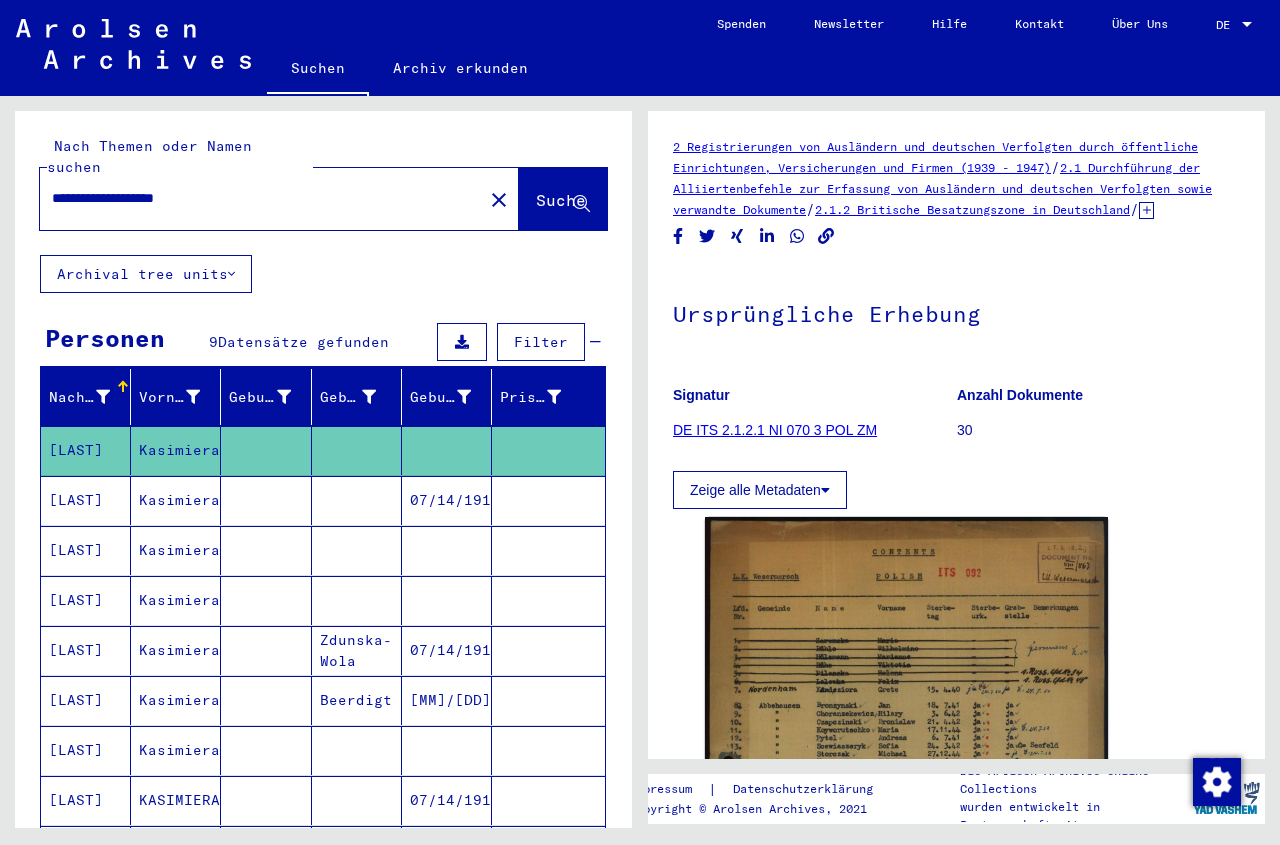 click at bounding box center (357, 550) 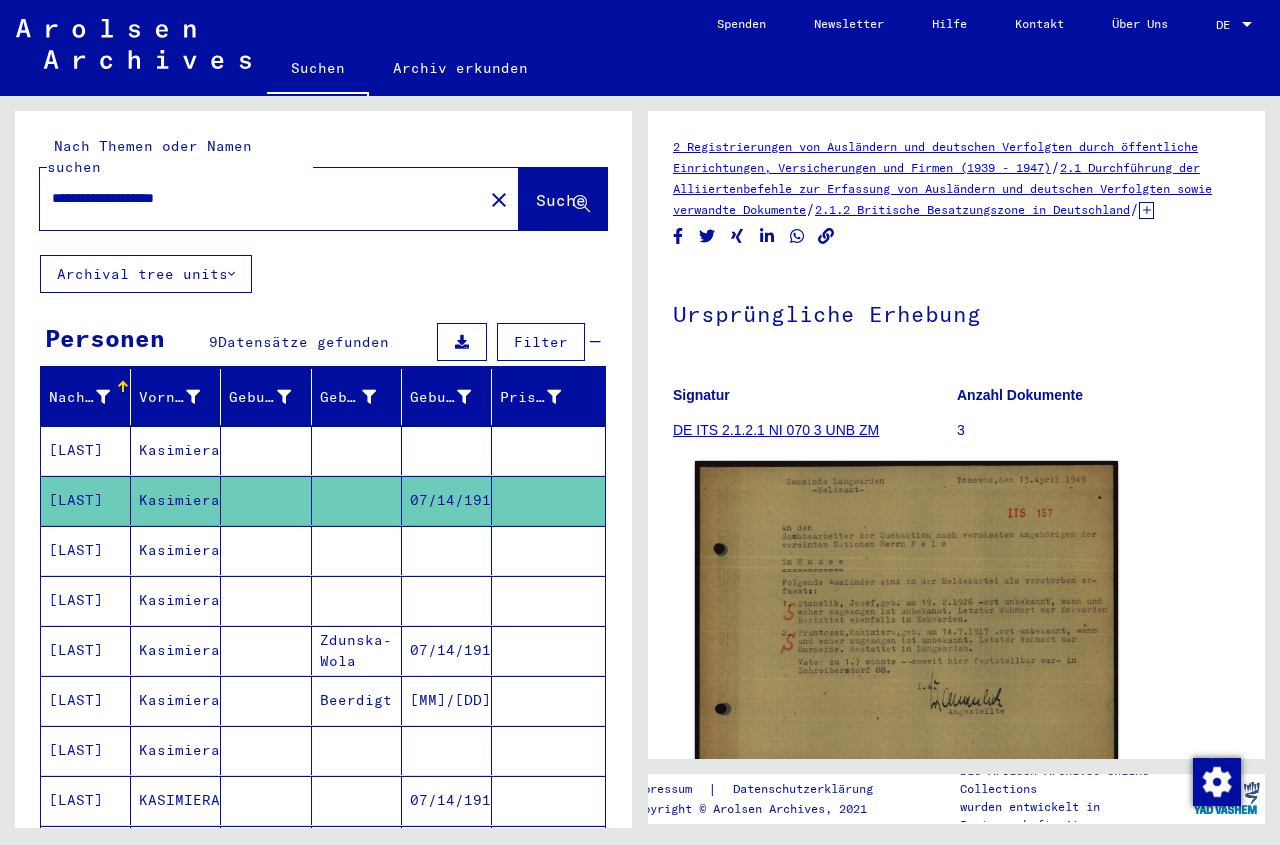 click 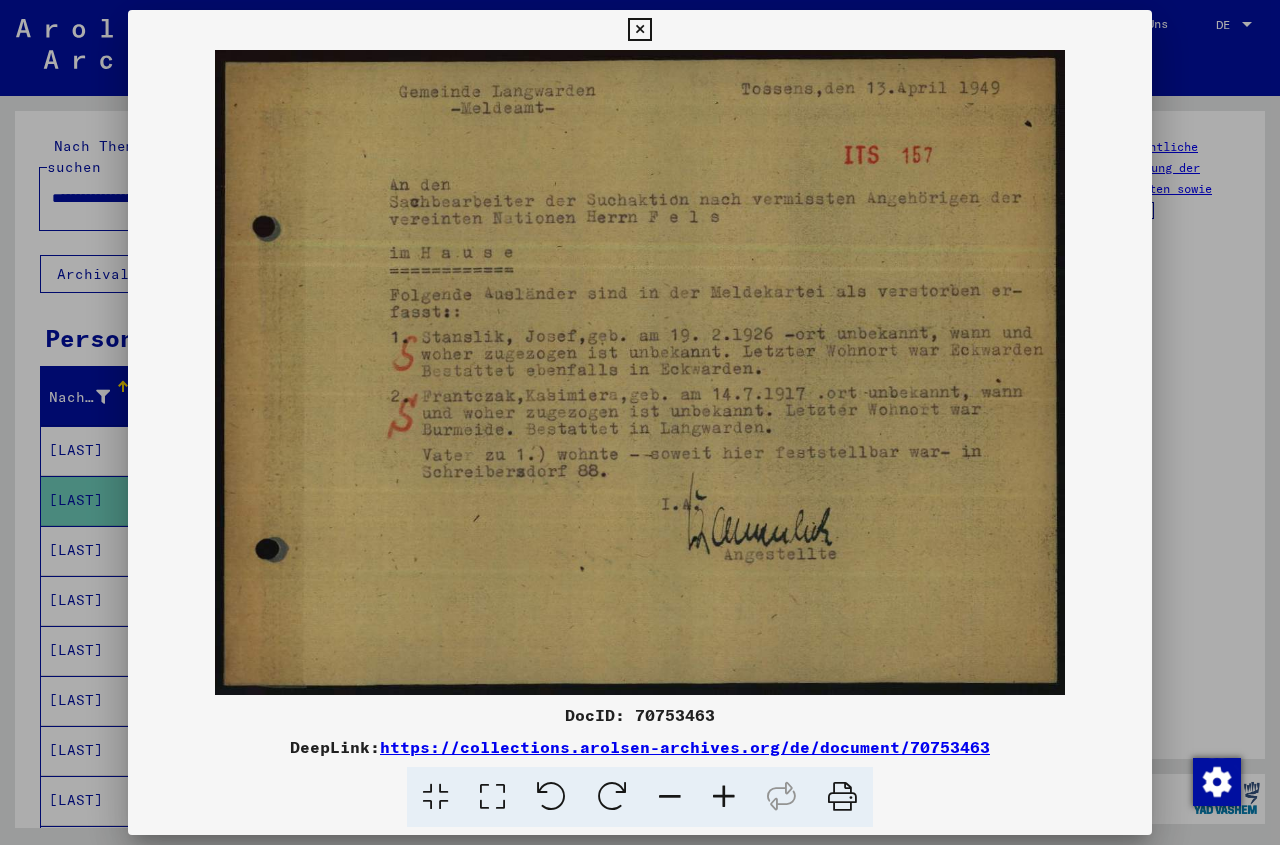 click at bounding box center [639, 30] 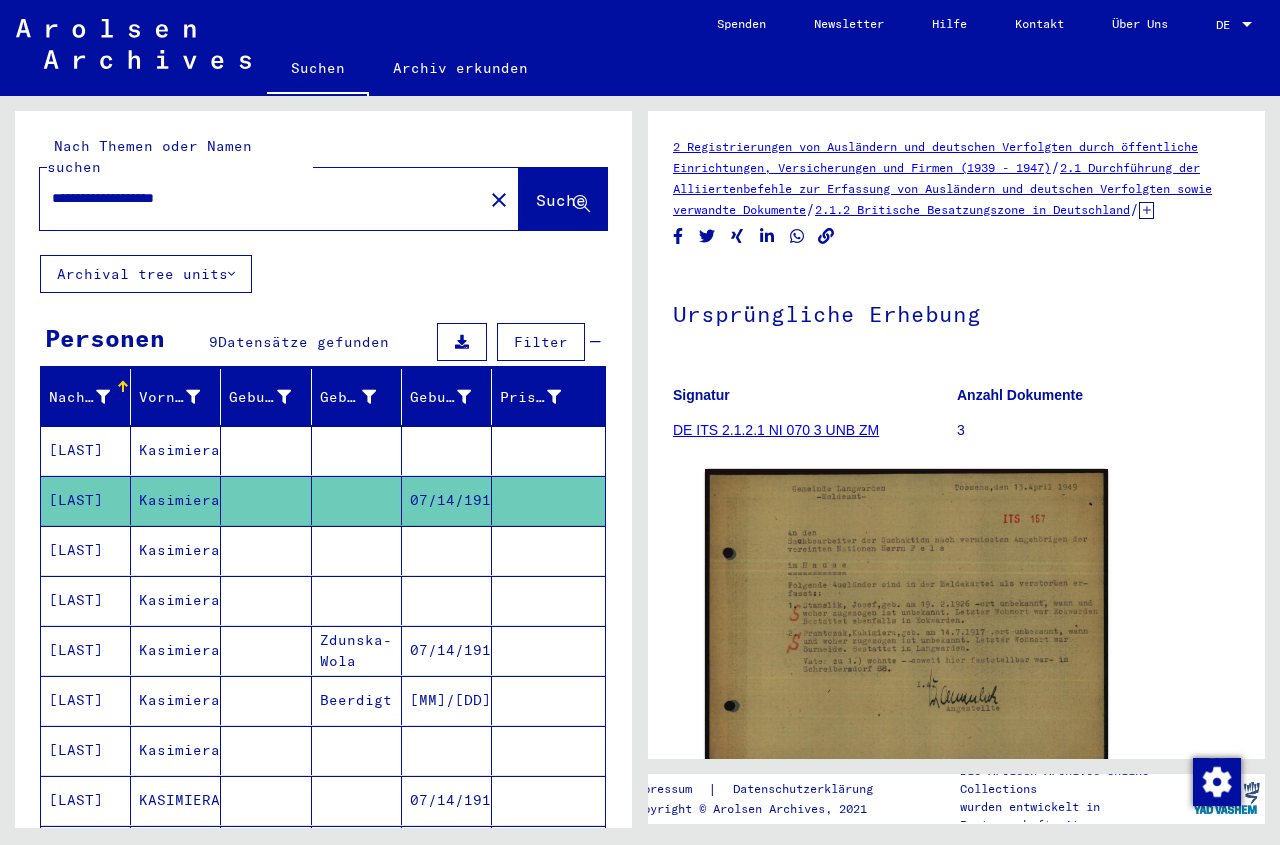 click at bounding box center (266, 600) 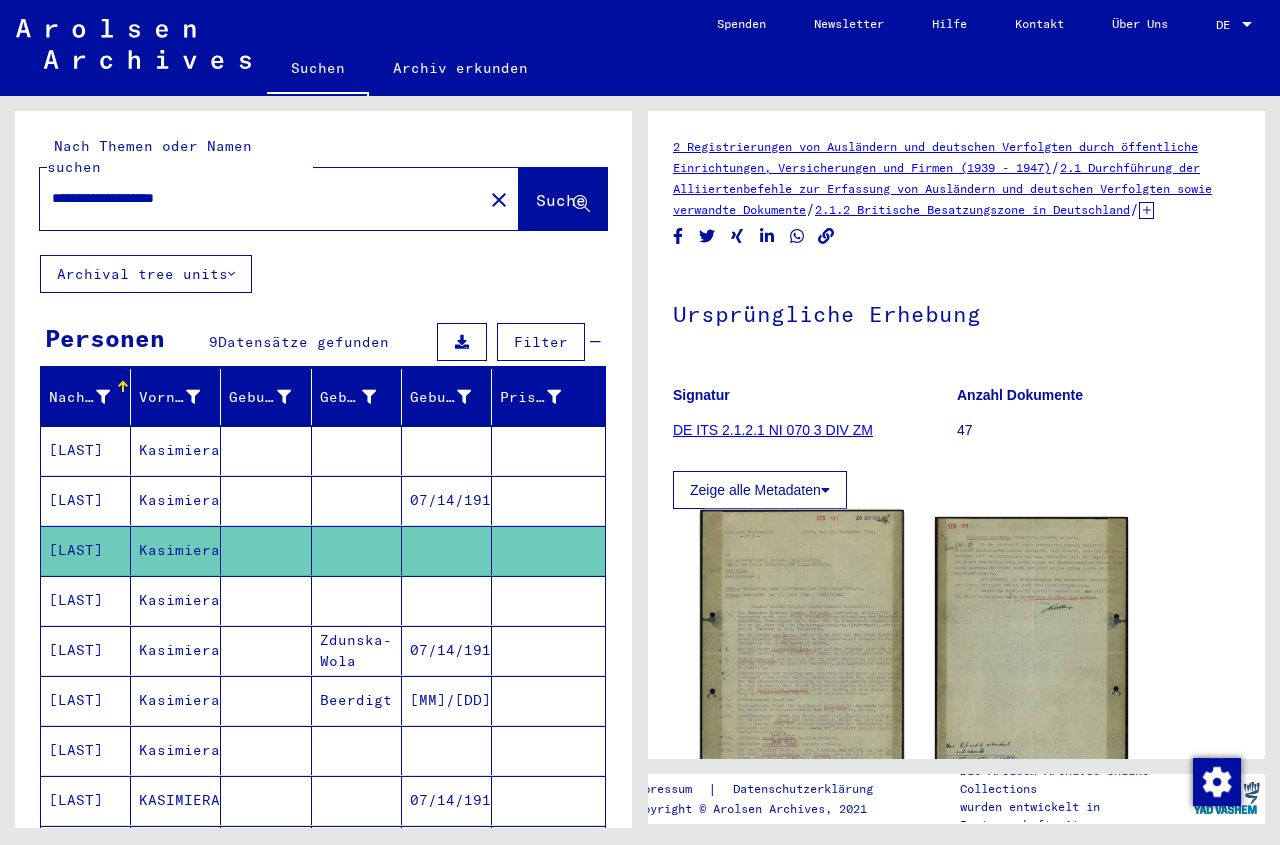 click 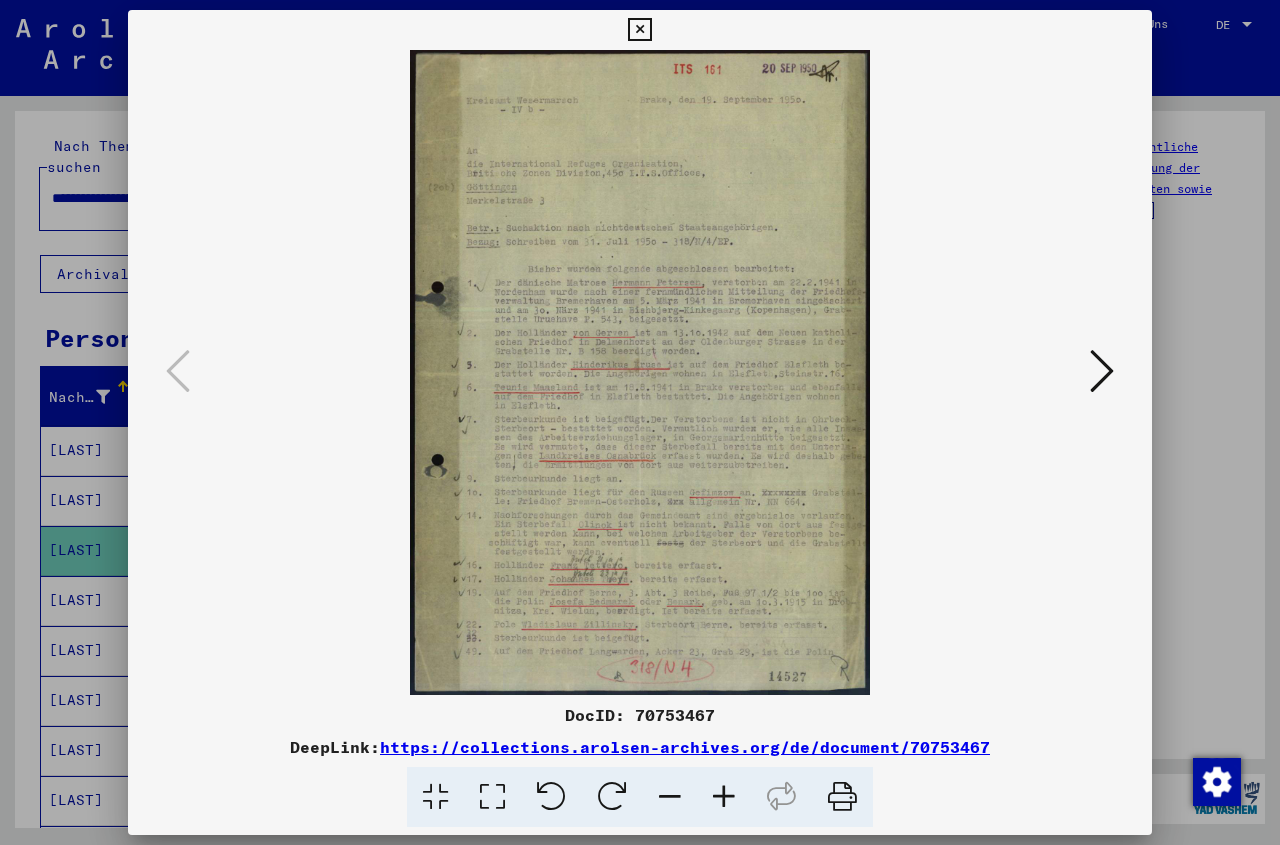 click at bounding box center [639, 30] 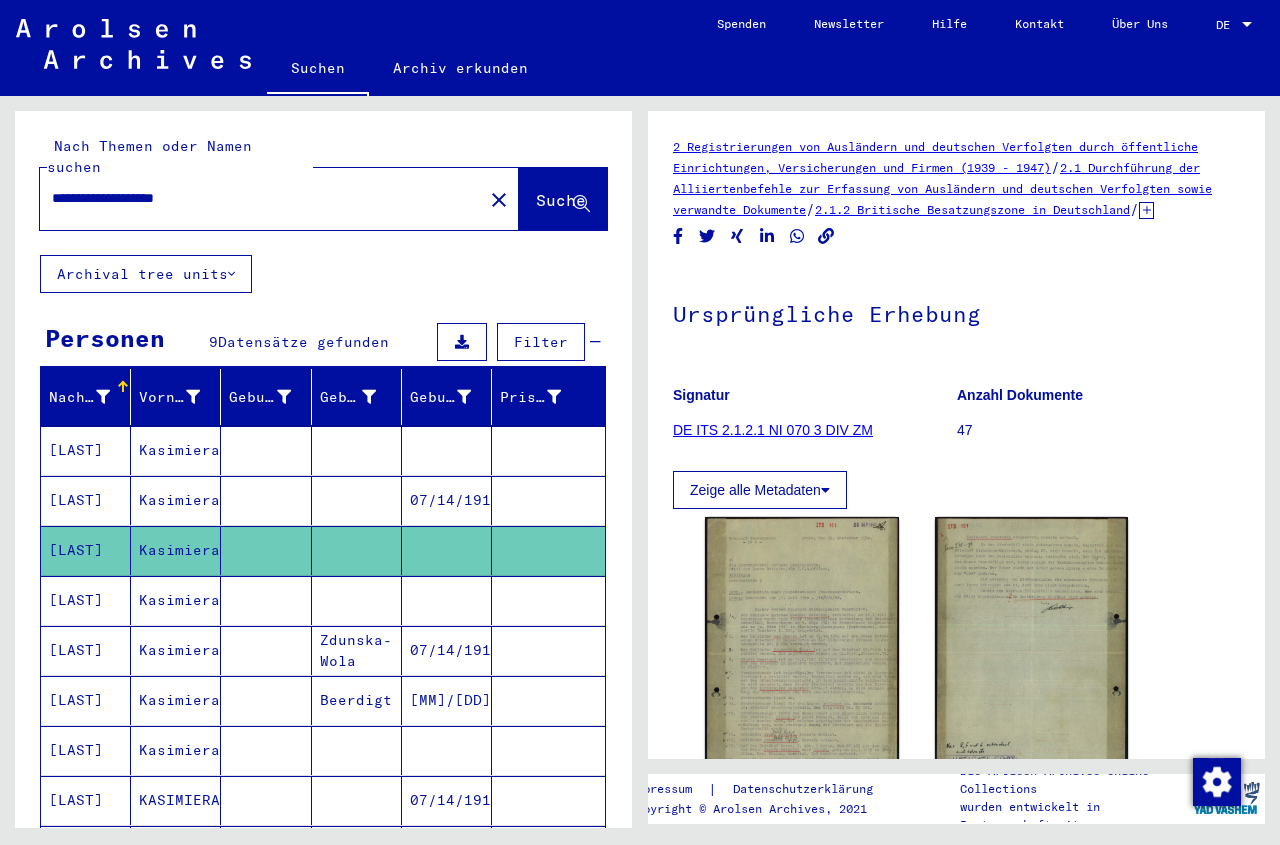 click at bounding box center [357, 650] 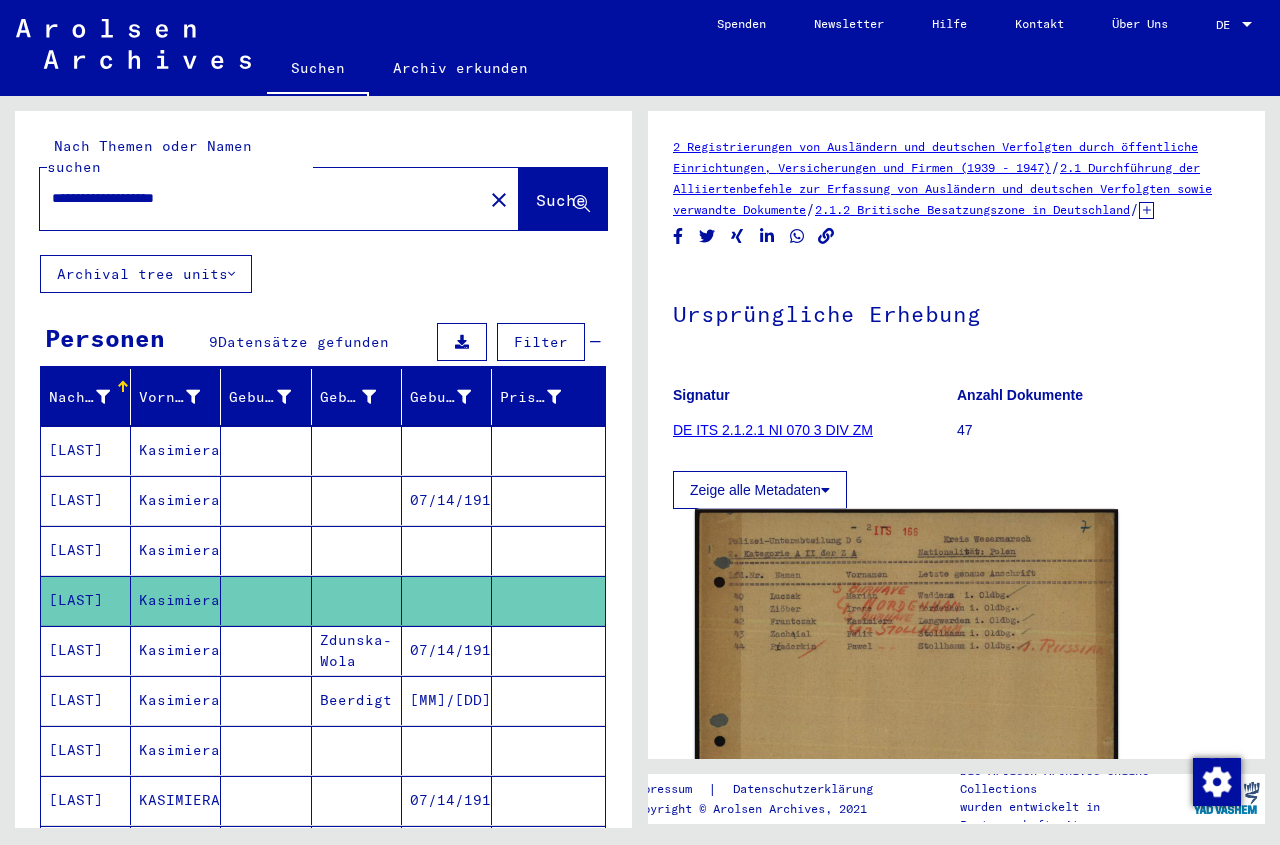 click 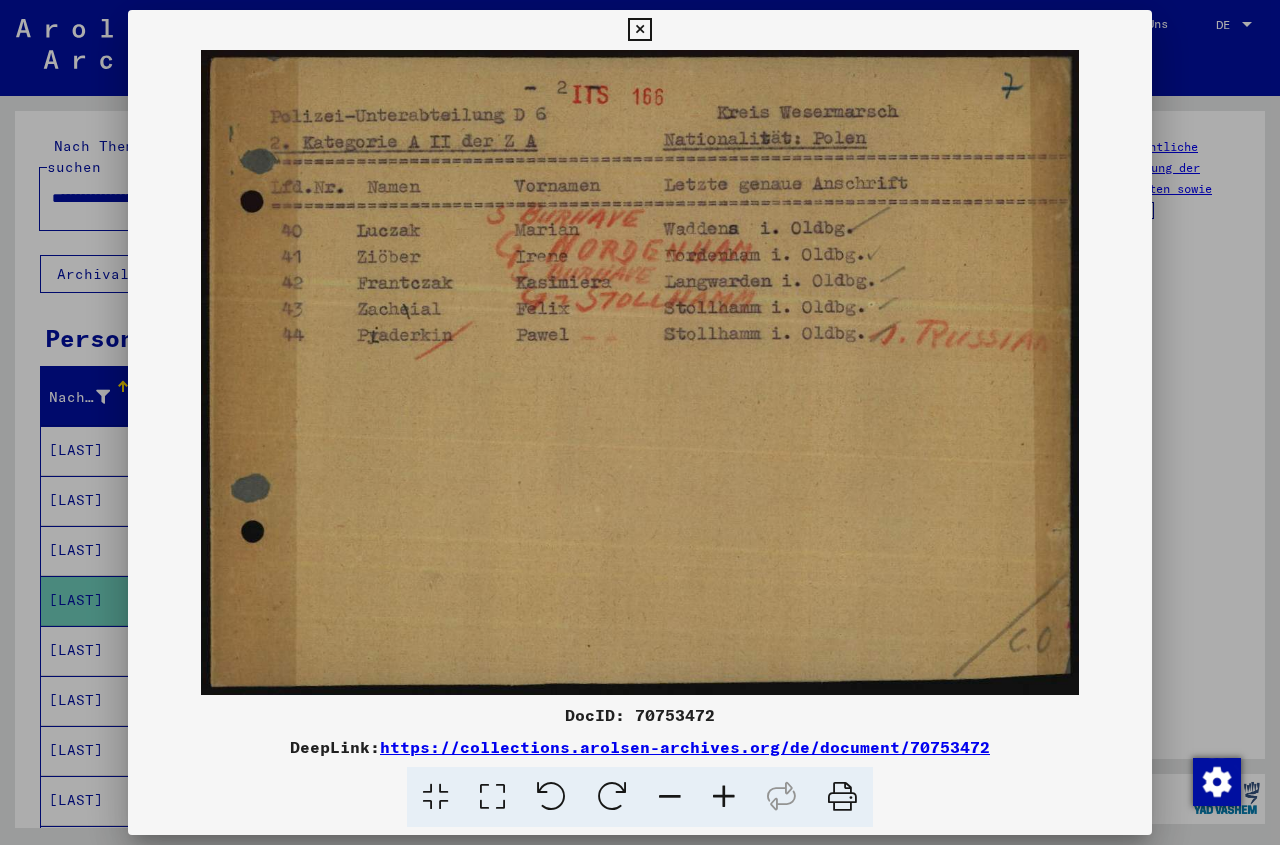 click at bounding box center [639, 30] 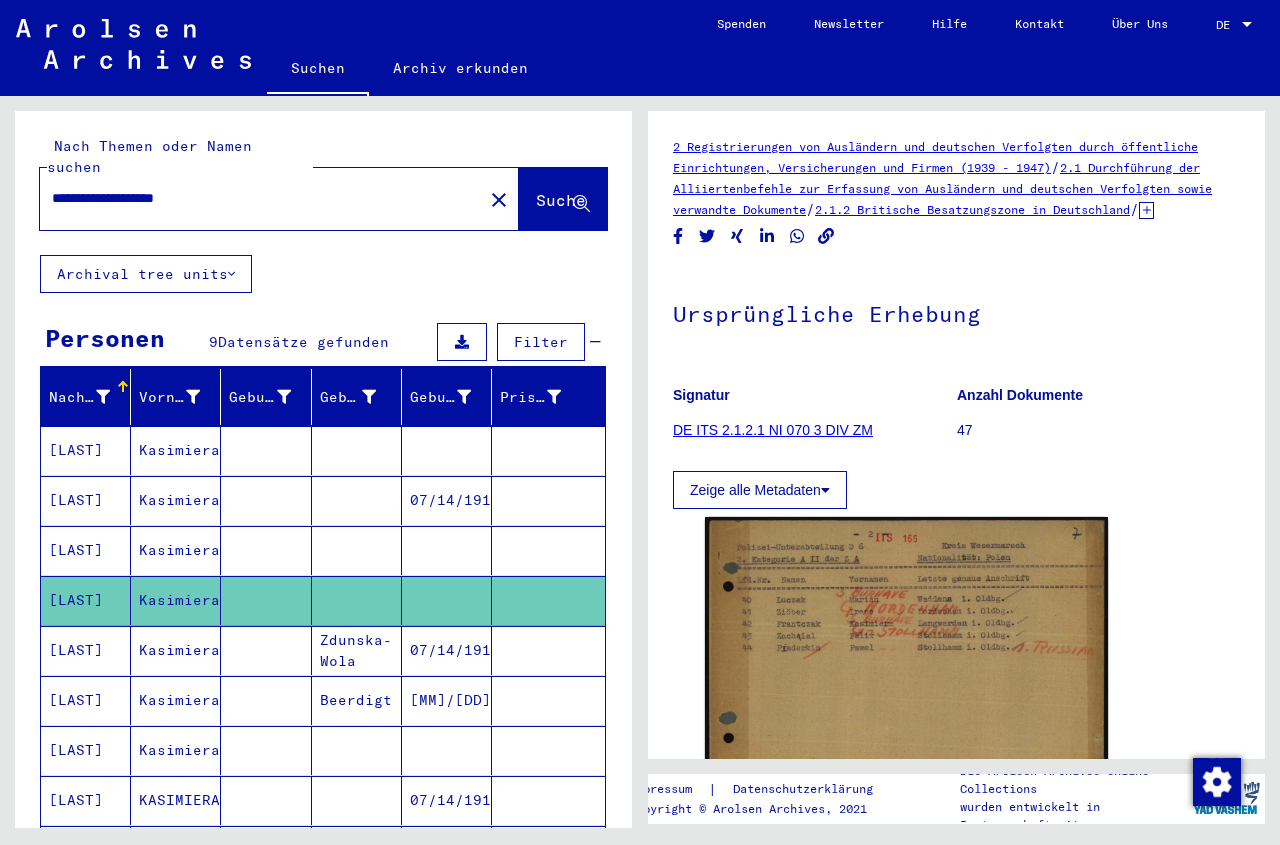click on "07/14/1917" at bounding box center [447, 700] 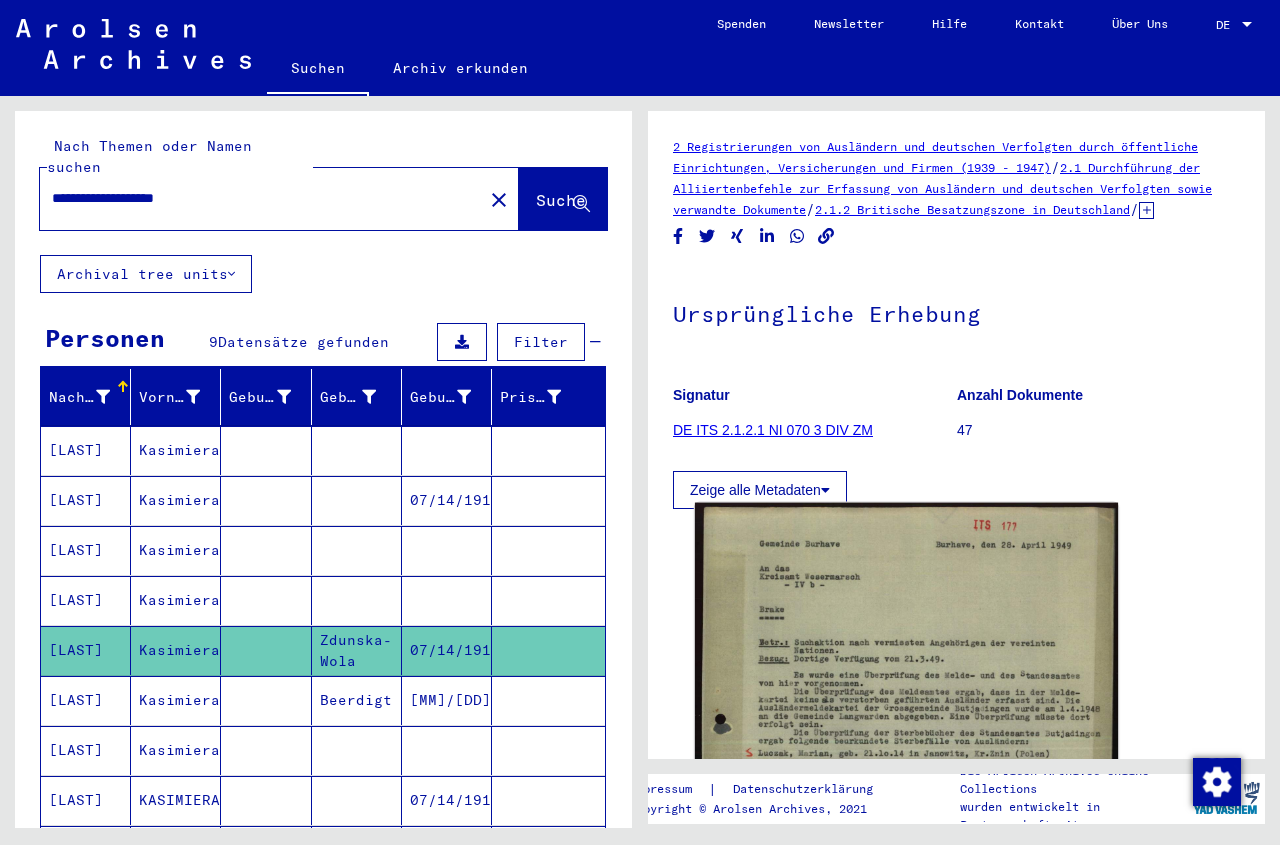 click 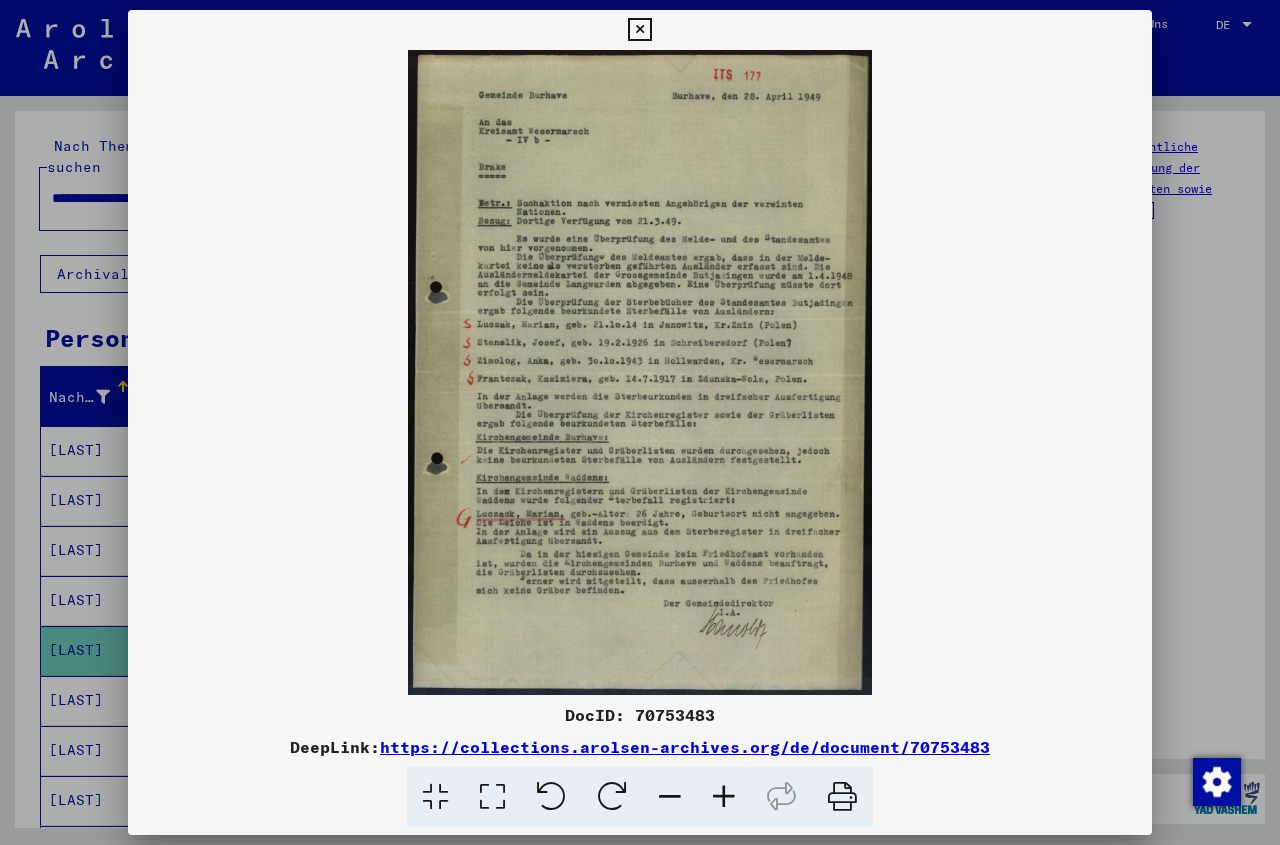 drag, startPoint x: 1134, startPoint y: 29, endPoint x: 1046, endPoint y: 93, distance: 108.81177 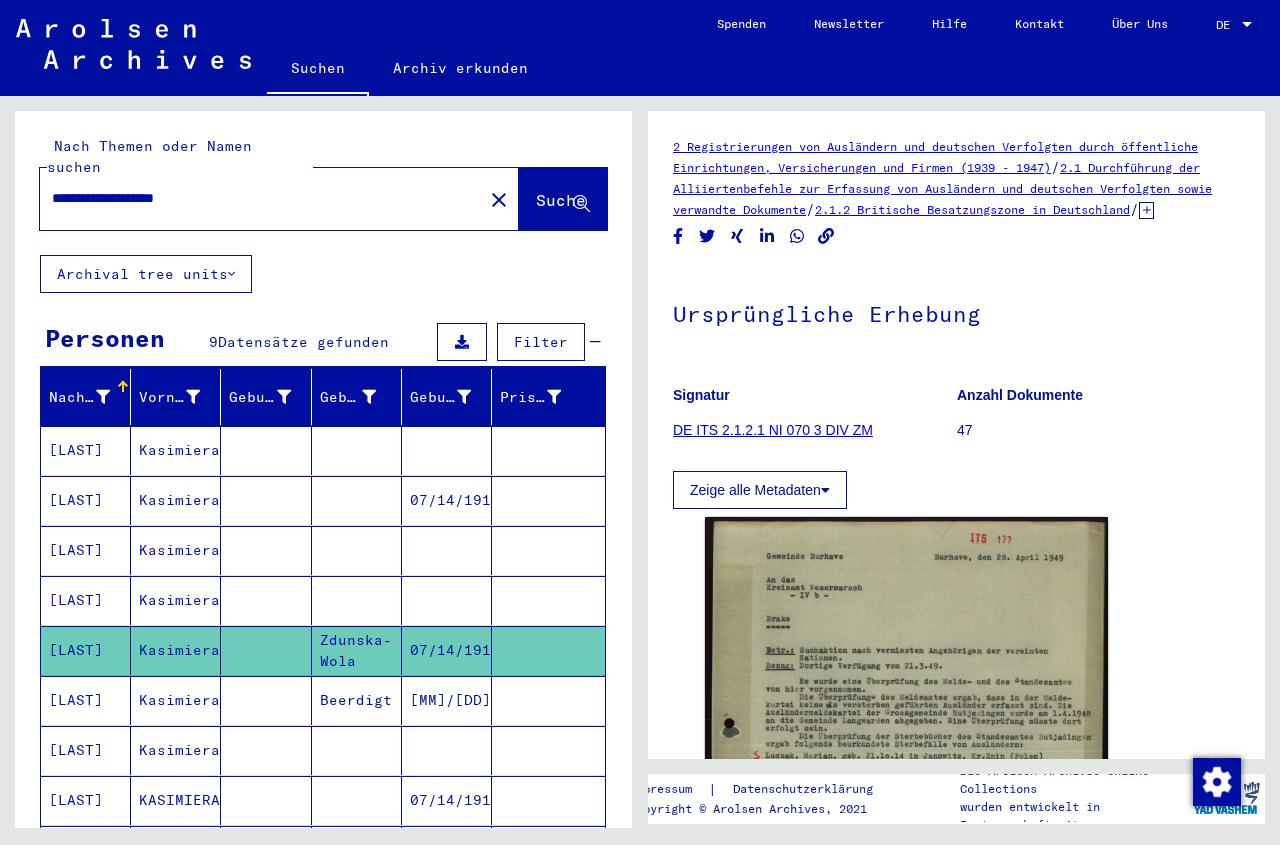 click on "[MM]/[DD]/[YYYY]" at bounding box center [447, 750] 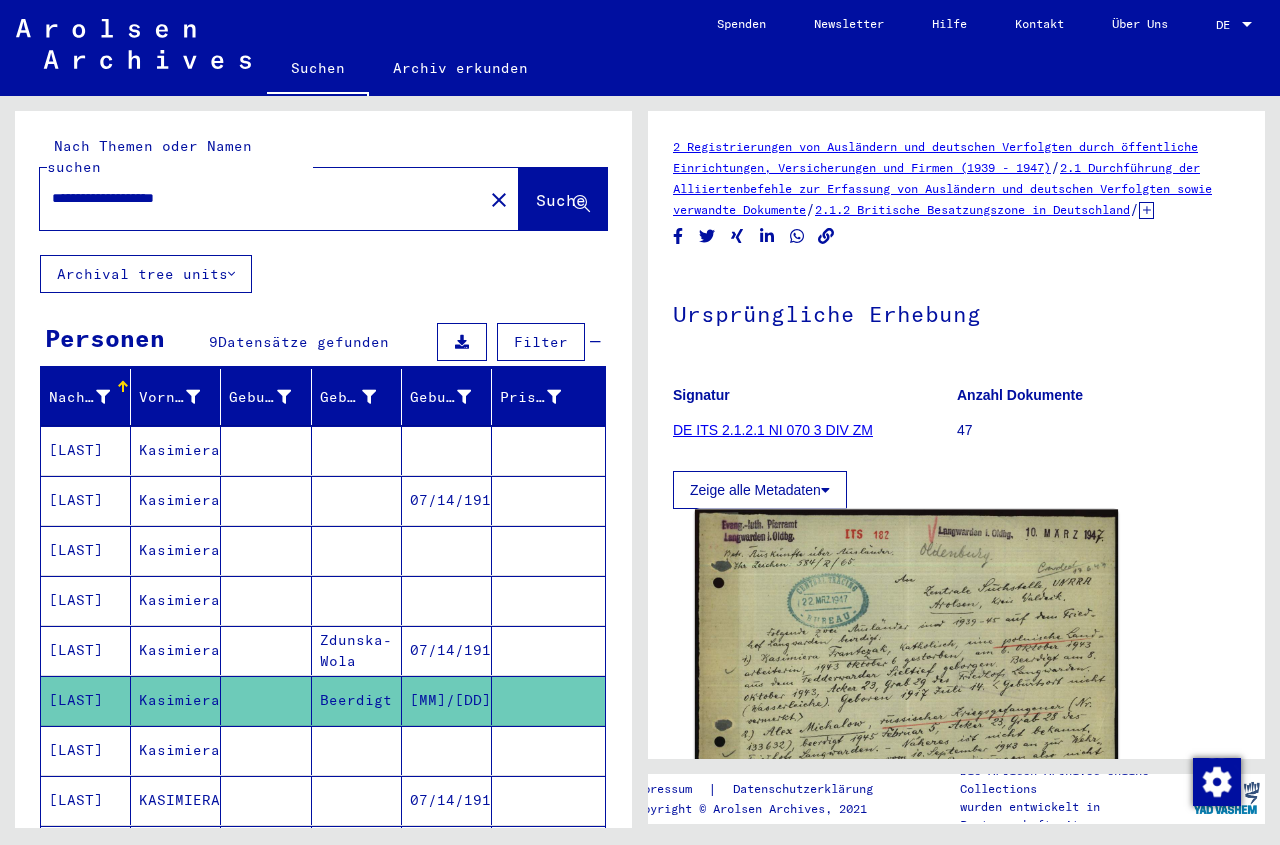 click 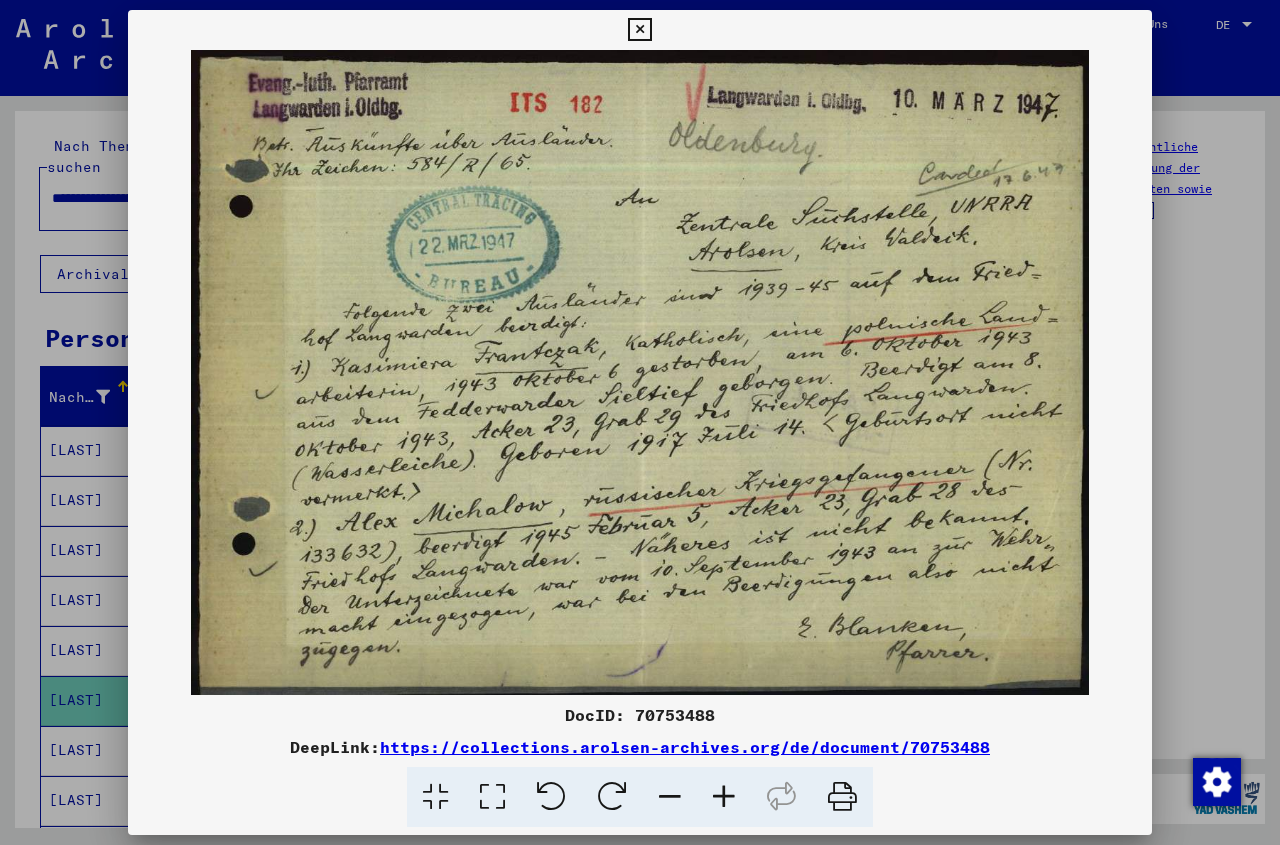 drag, startPoint x: 1142, startPoint y: 30, endPoint x: 1084, endPoint y: 50, distance: 61.351448 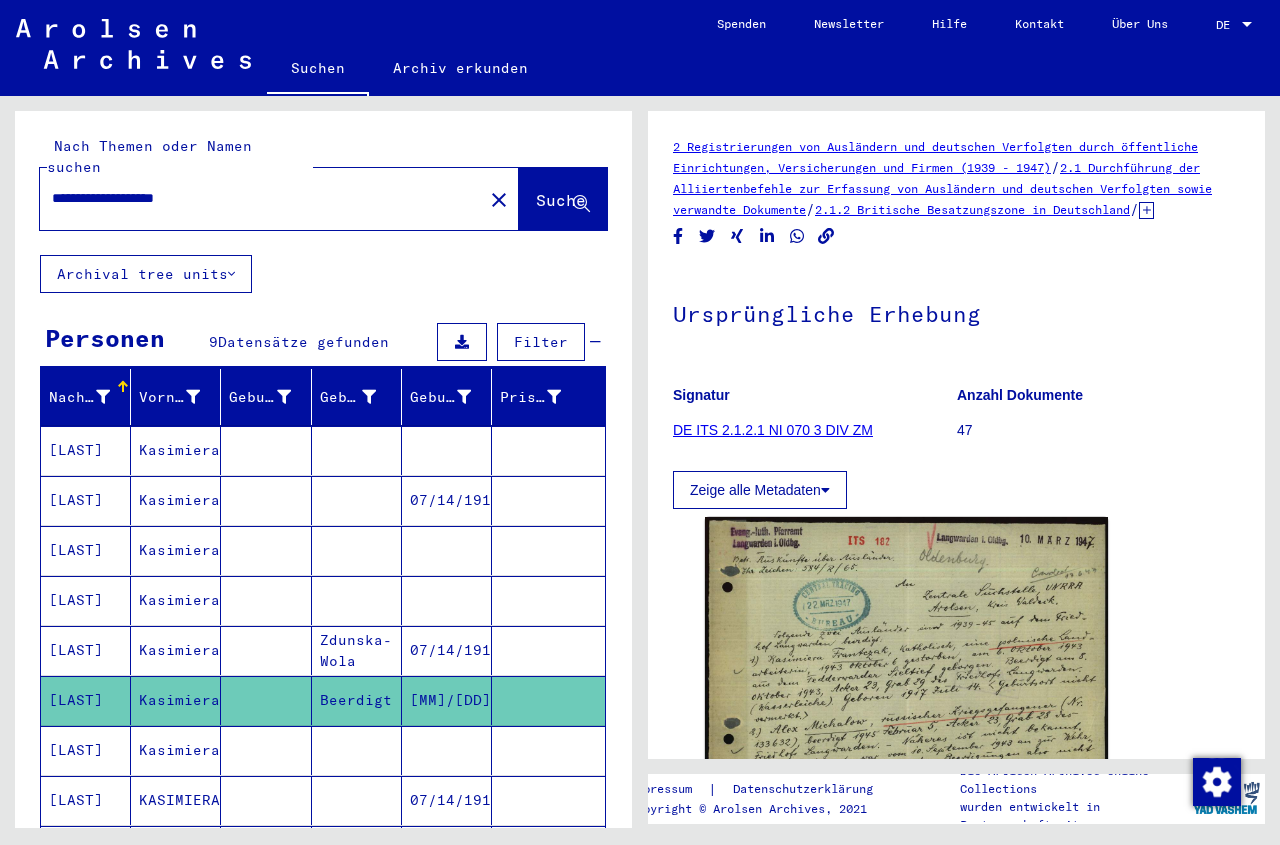 click at bounding box center (266, 800) 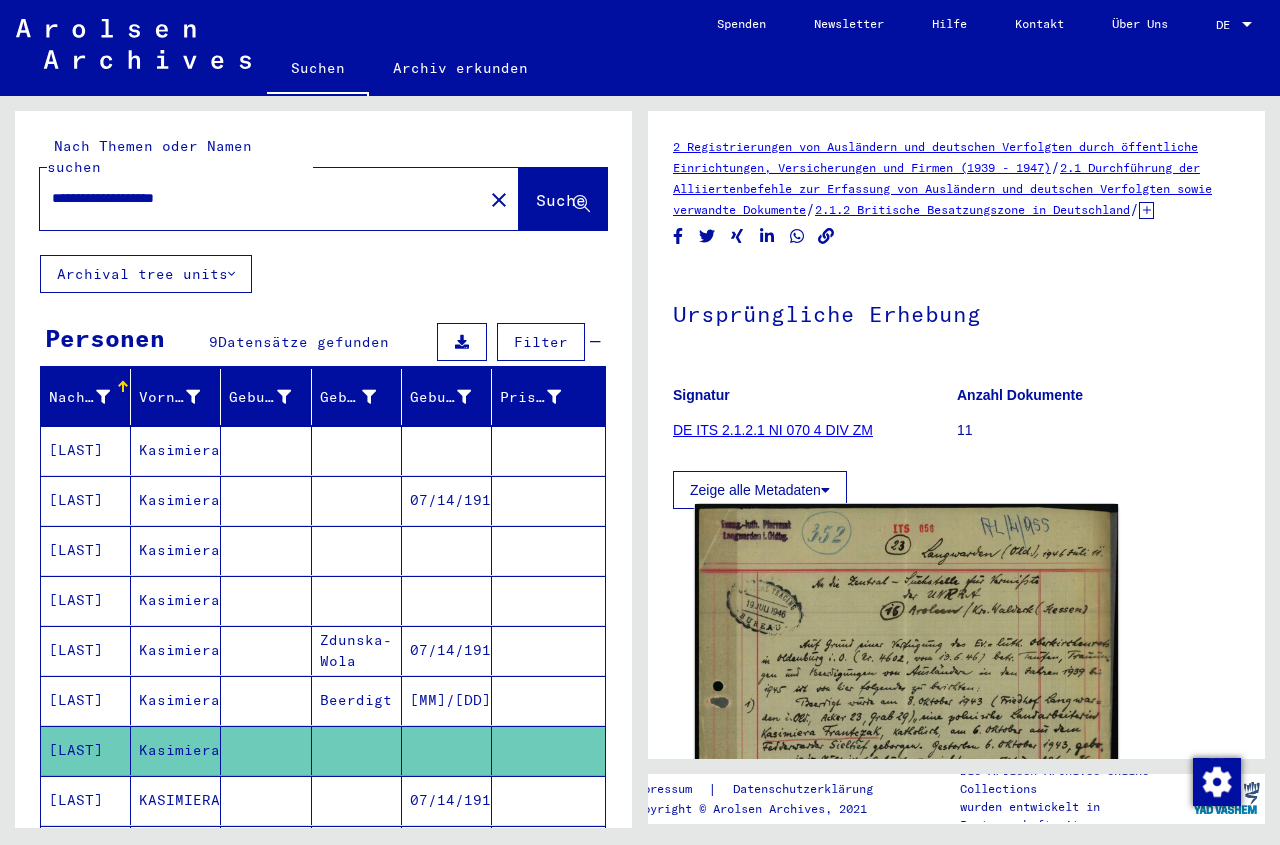 click 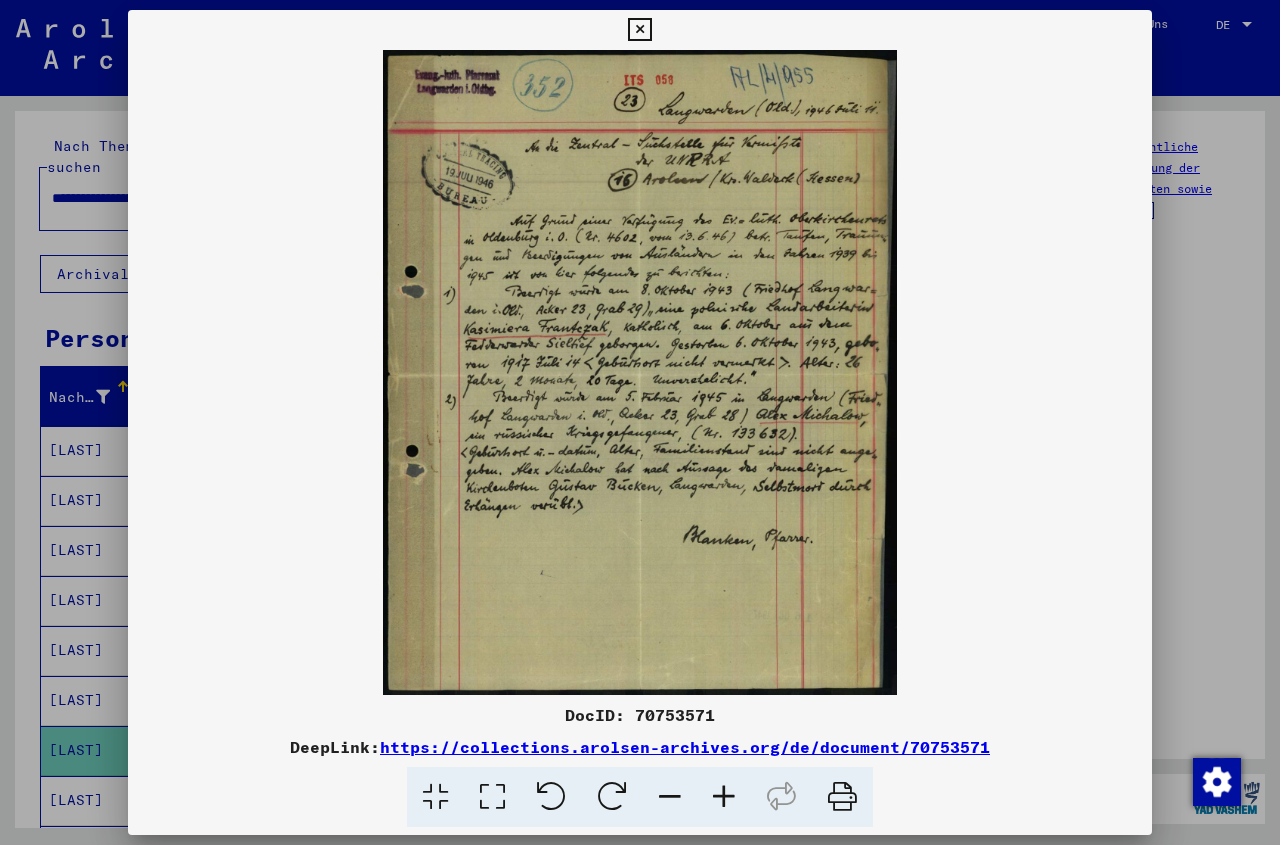click at bounding box center (724, 797) 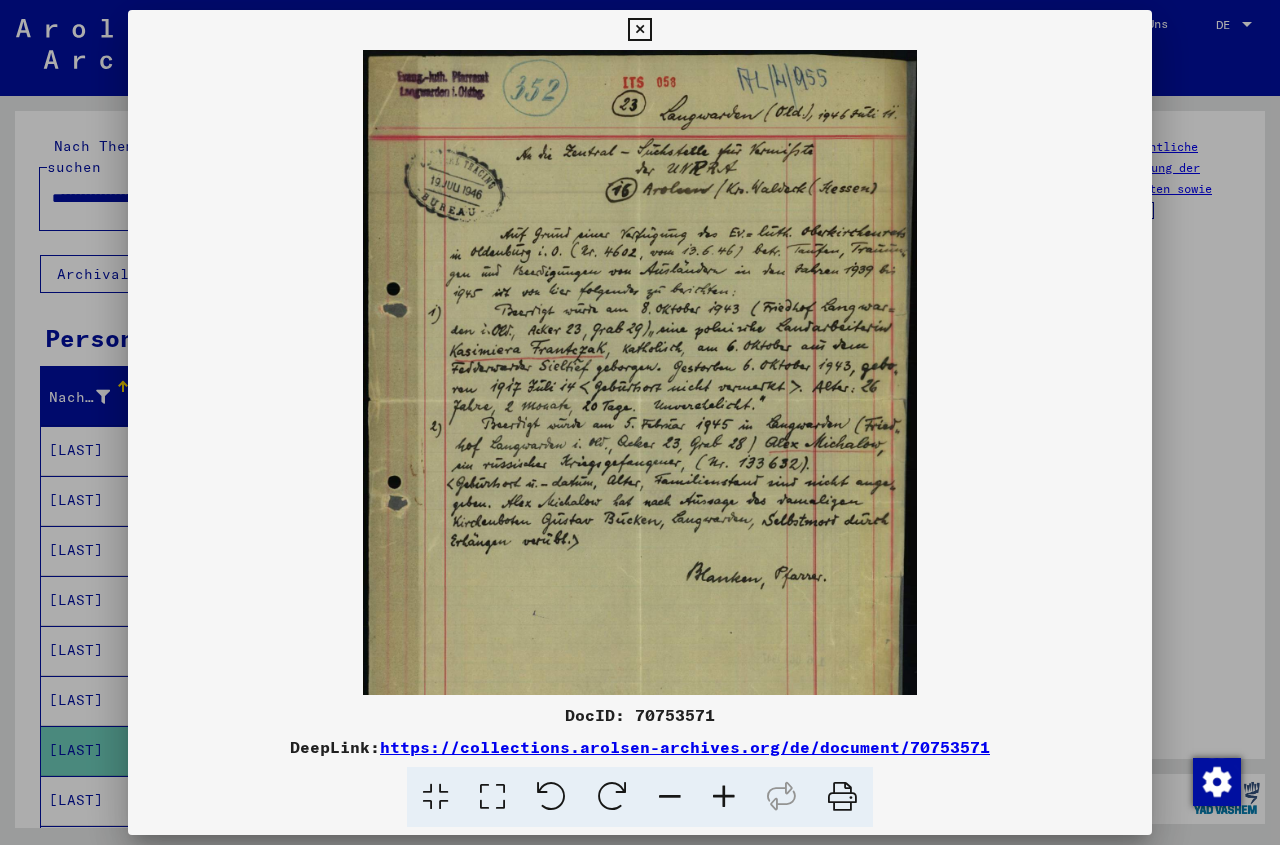 click at bounding box center (724, 797) 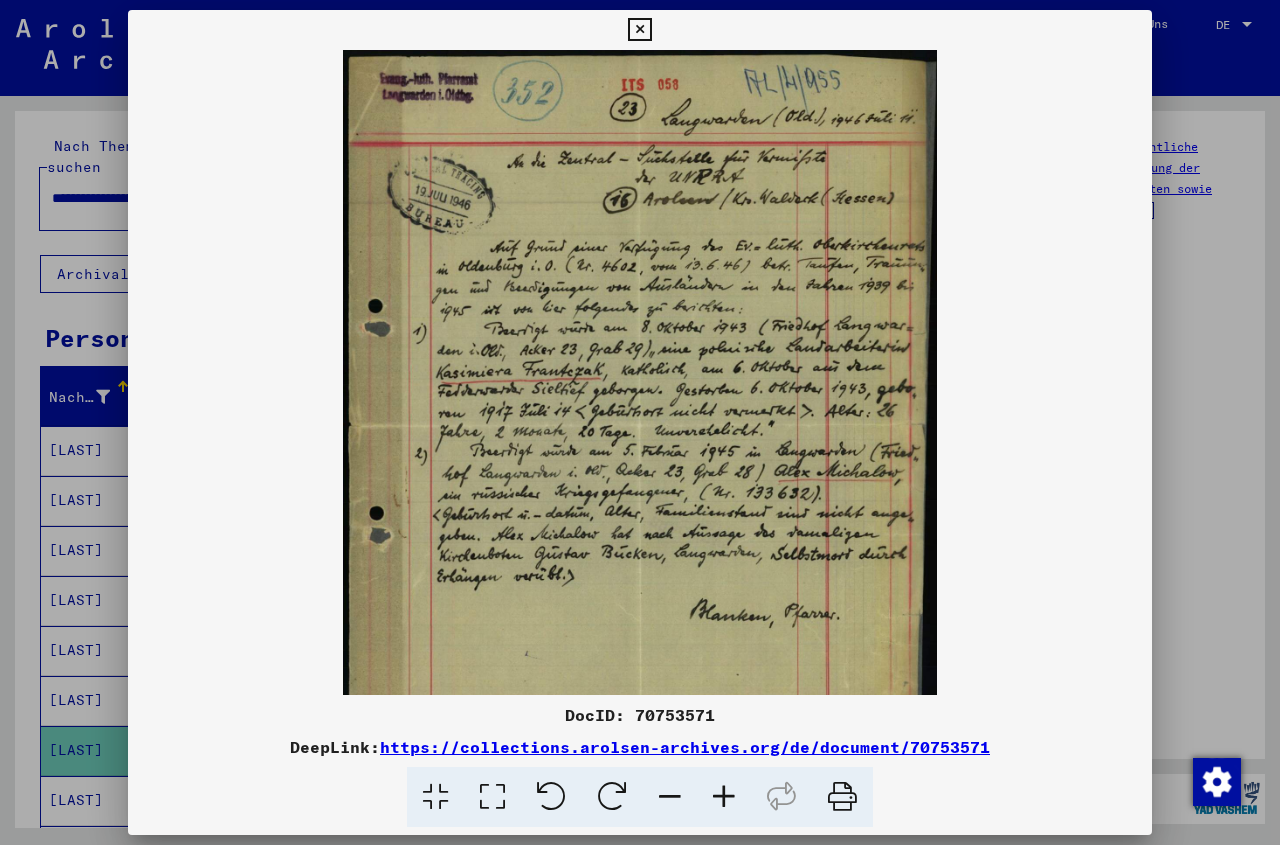 click at bounding box center (724, 797) 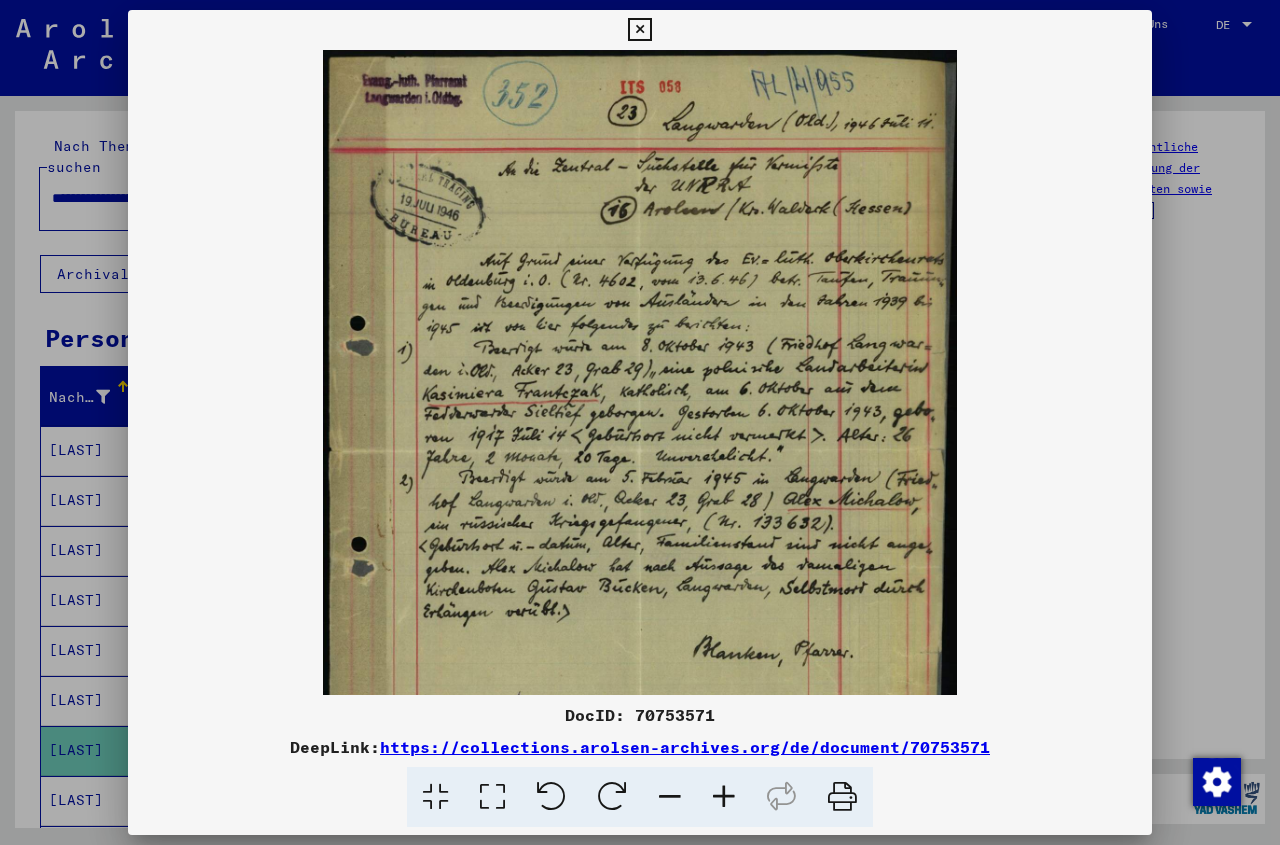 click at bounding box center [724, 797] 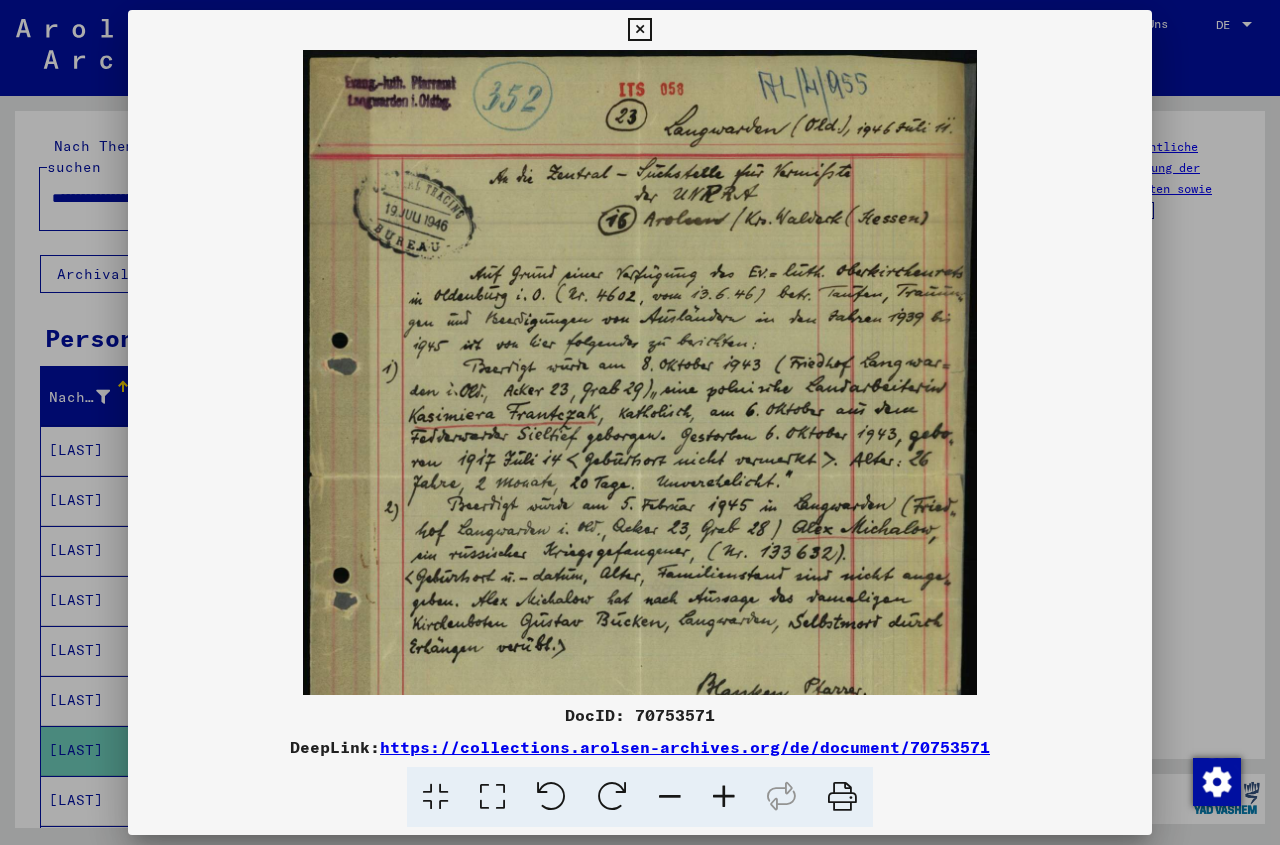 click at bounding box center [724, 797] 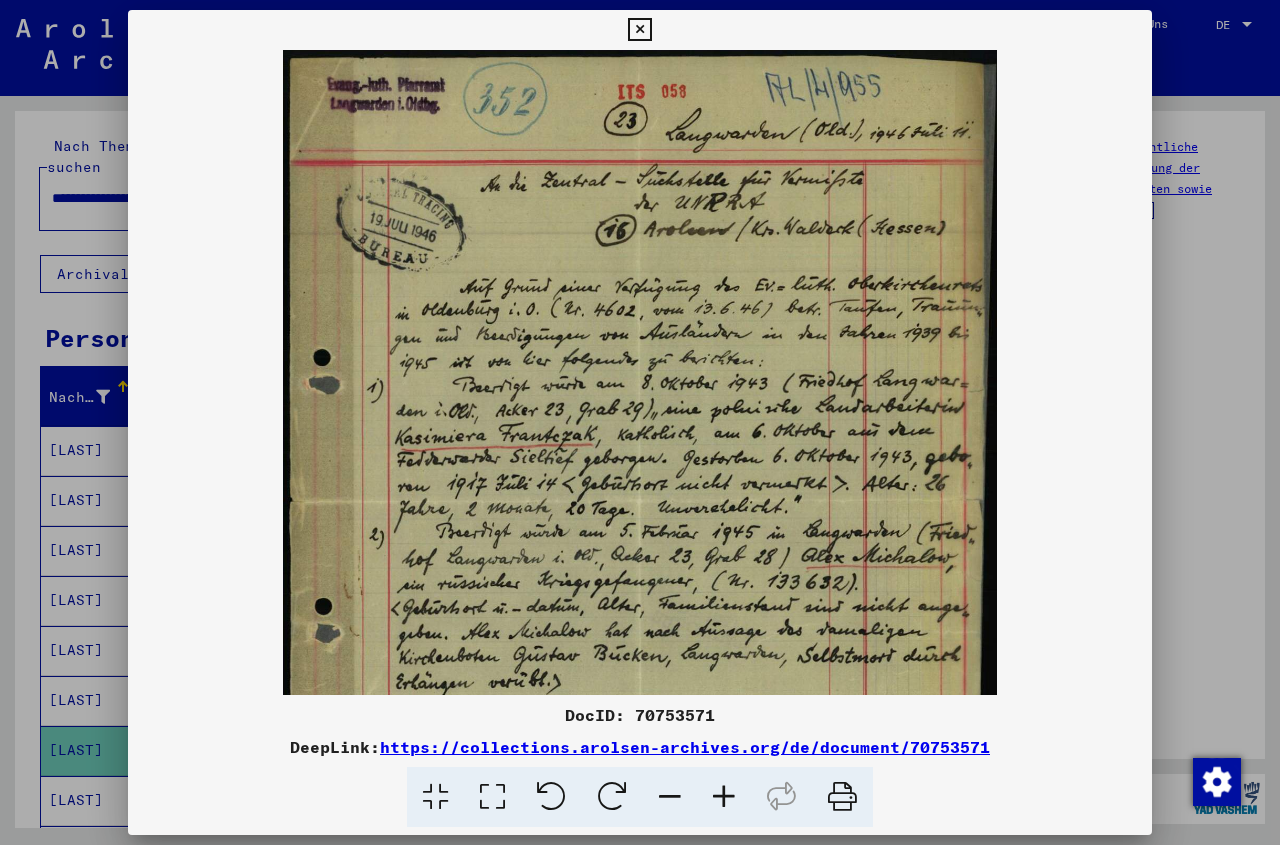 click at bounding box center [724, 797] 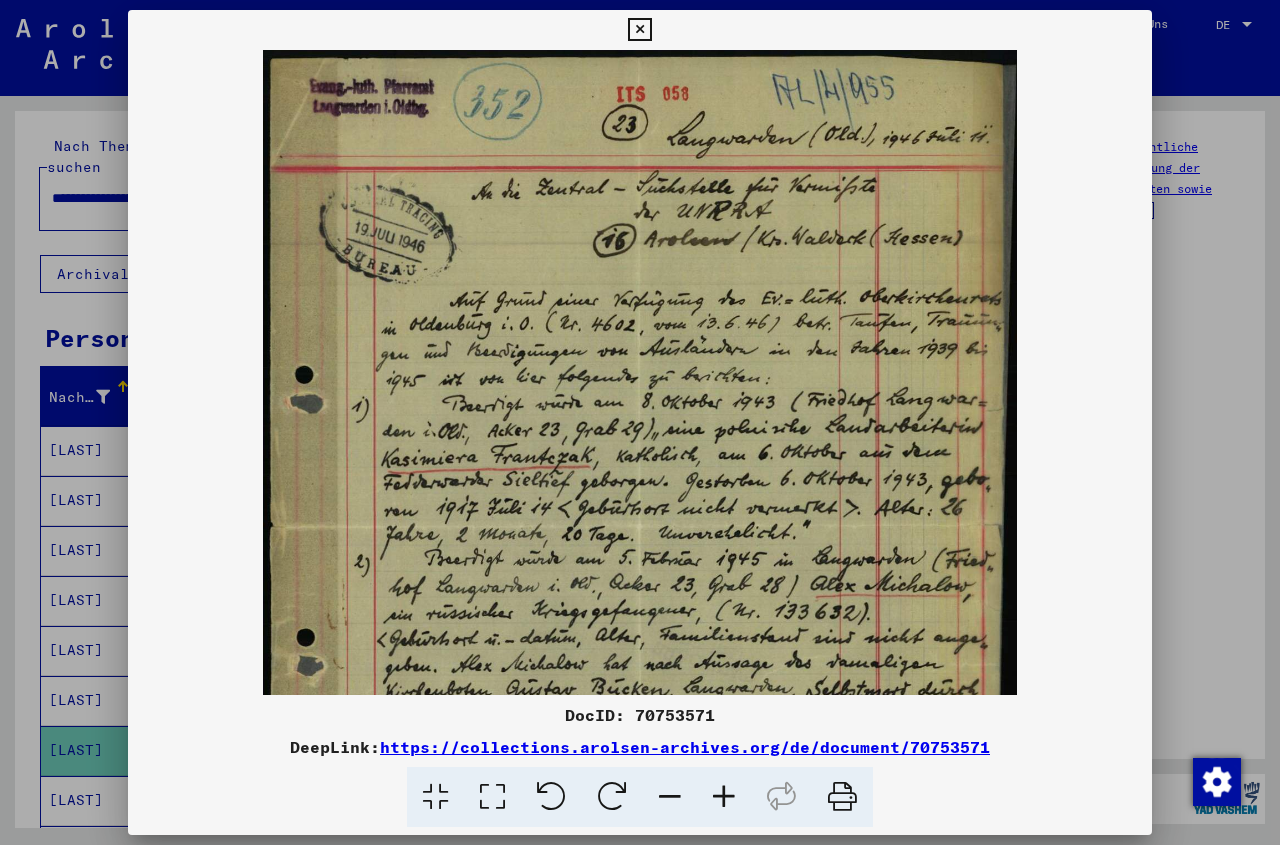 click at bounding box center (724, 797) 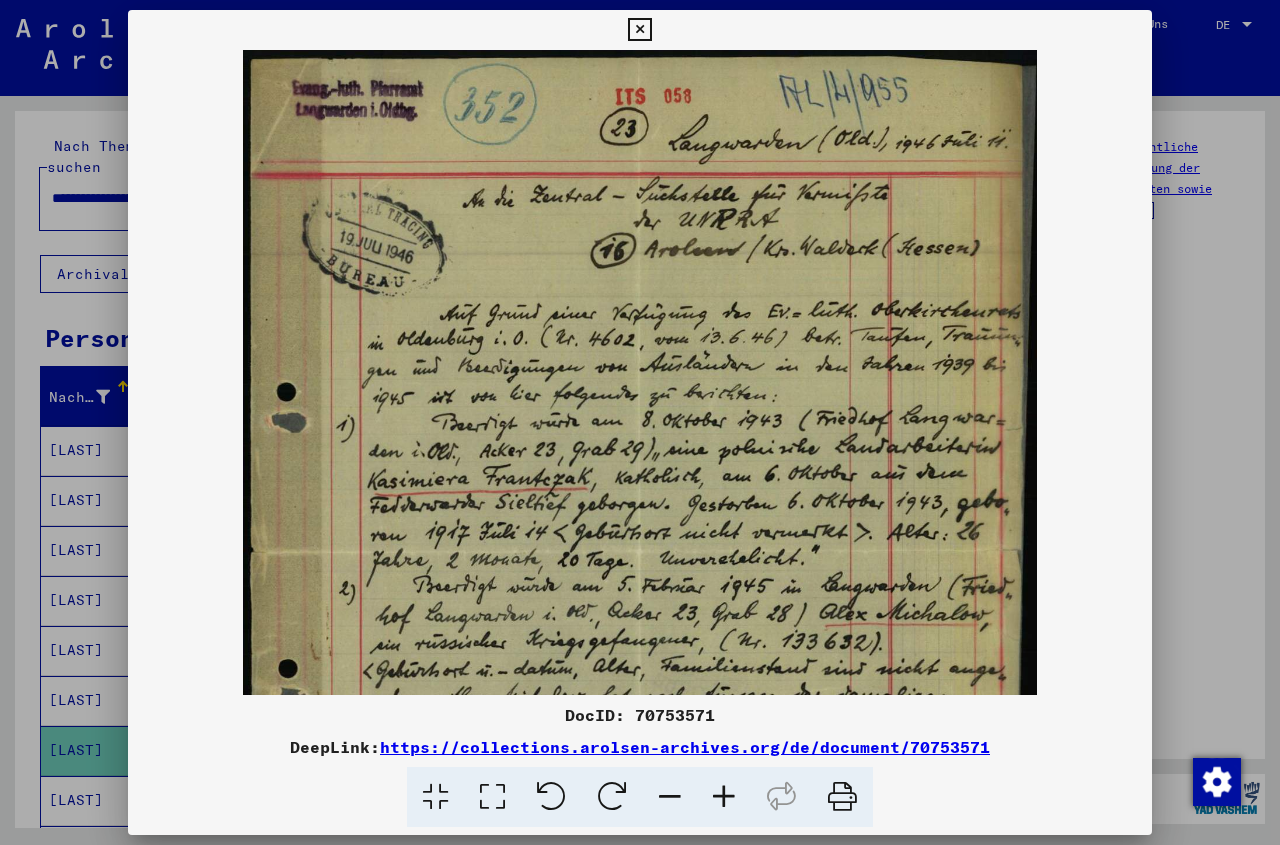 click at bounding box center [724, 797] 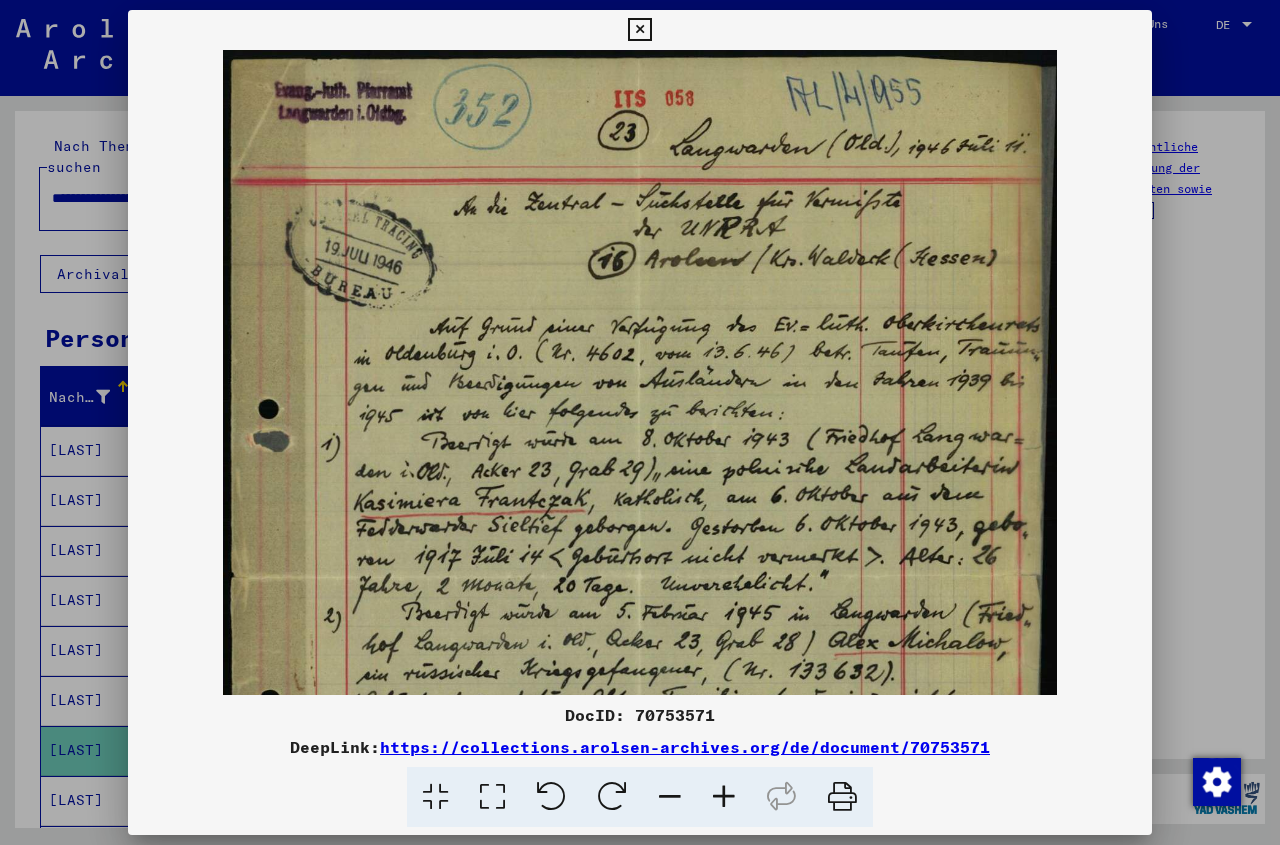 click at bounding box center (724, 797) 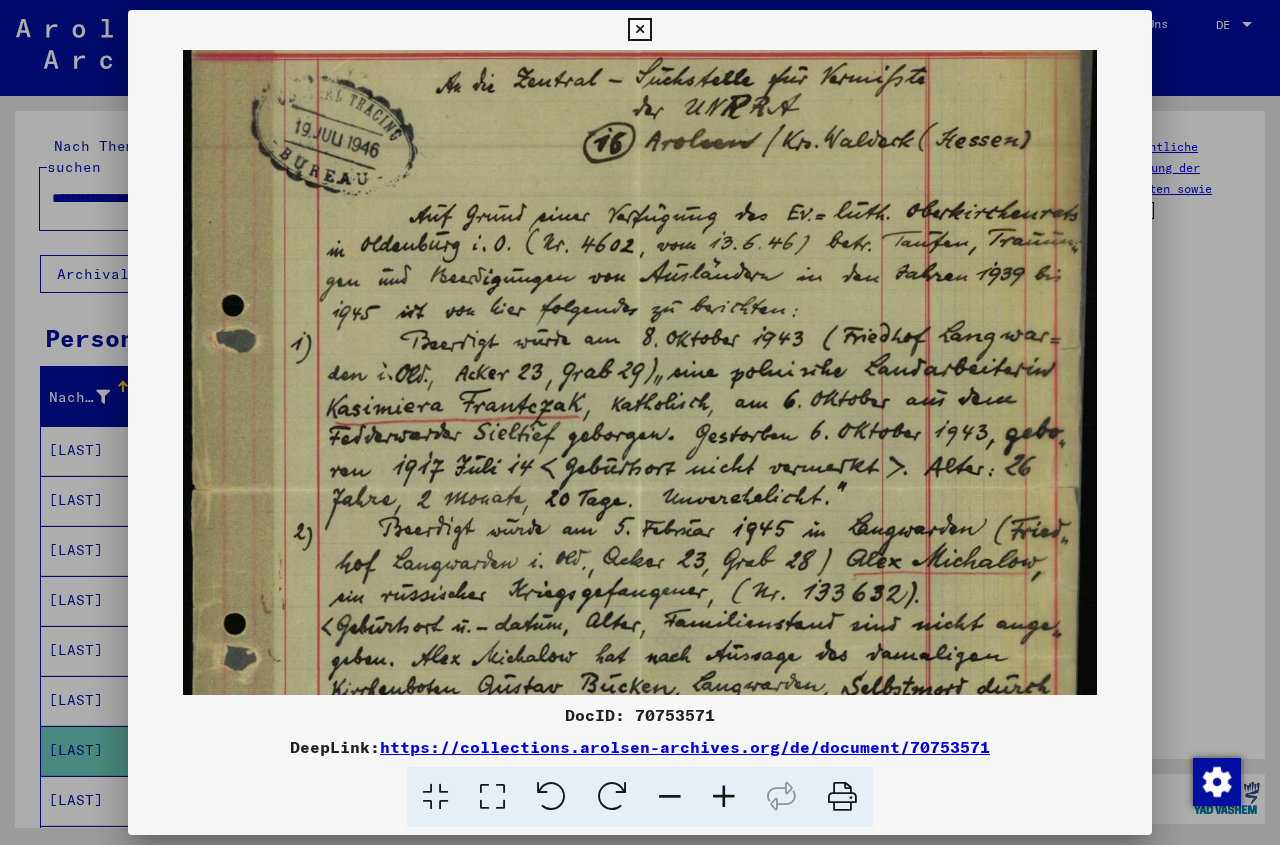 drag, startPoint x: 665, startPoint y: 622, endPoint x: 649, endPoint y: 482, distance: 140.91132 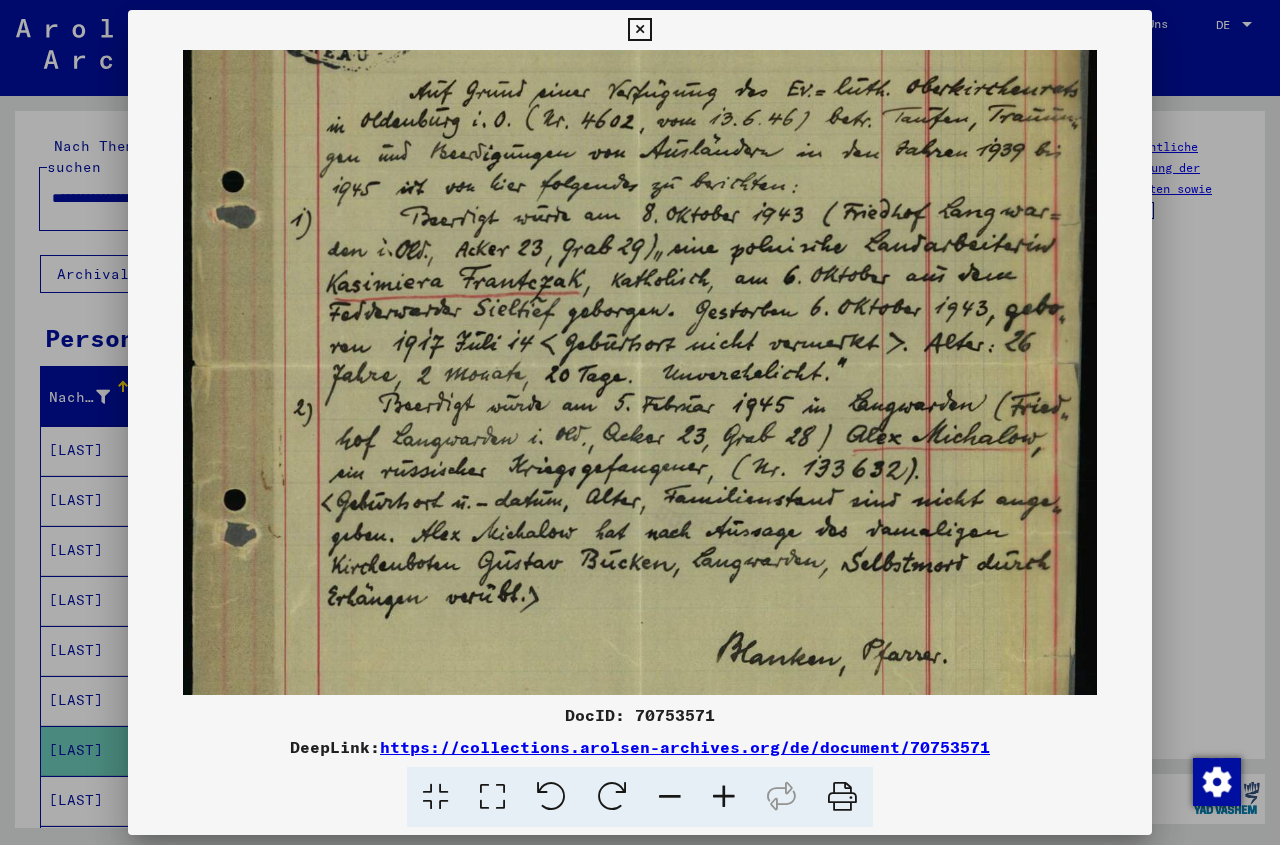 scroll, scrollTop: 264, scrollLeft: 0, axis: vertical 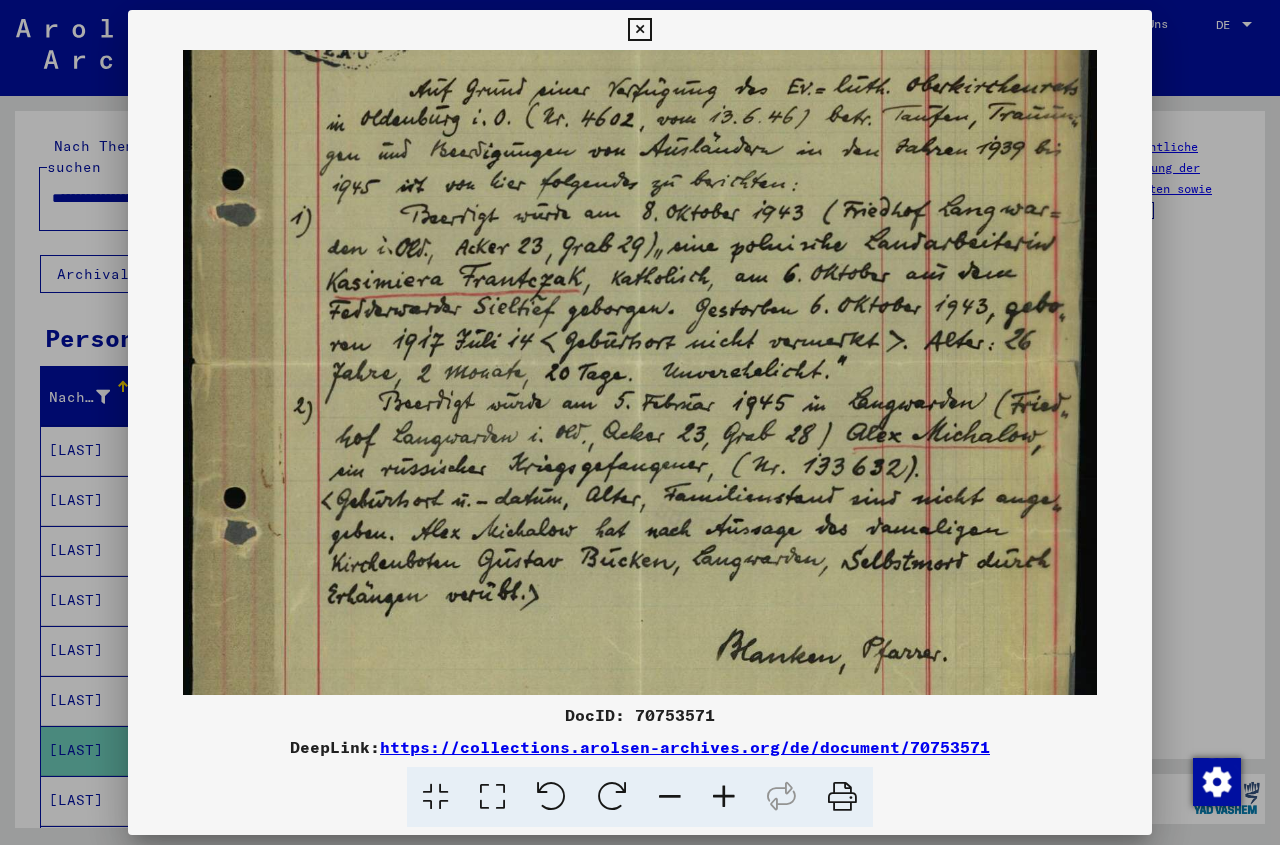 drag, startPoint x: 641, startPoint y: 607, endPoint x: 583, endPoint y: 483, distance: 136.89412 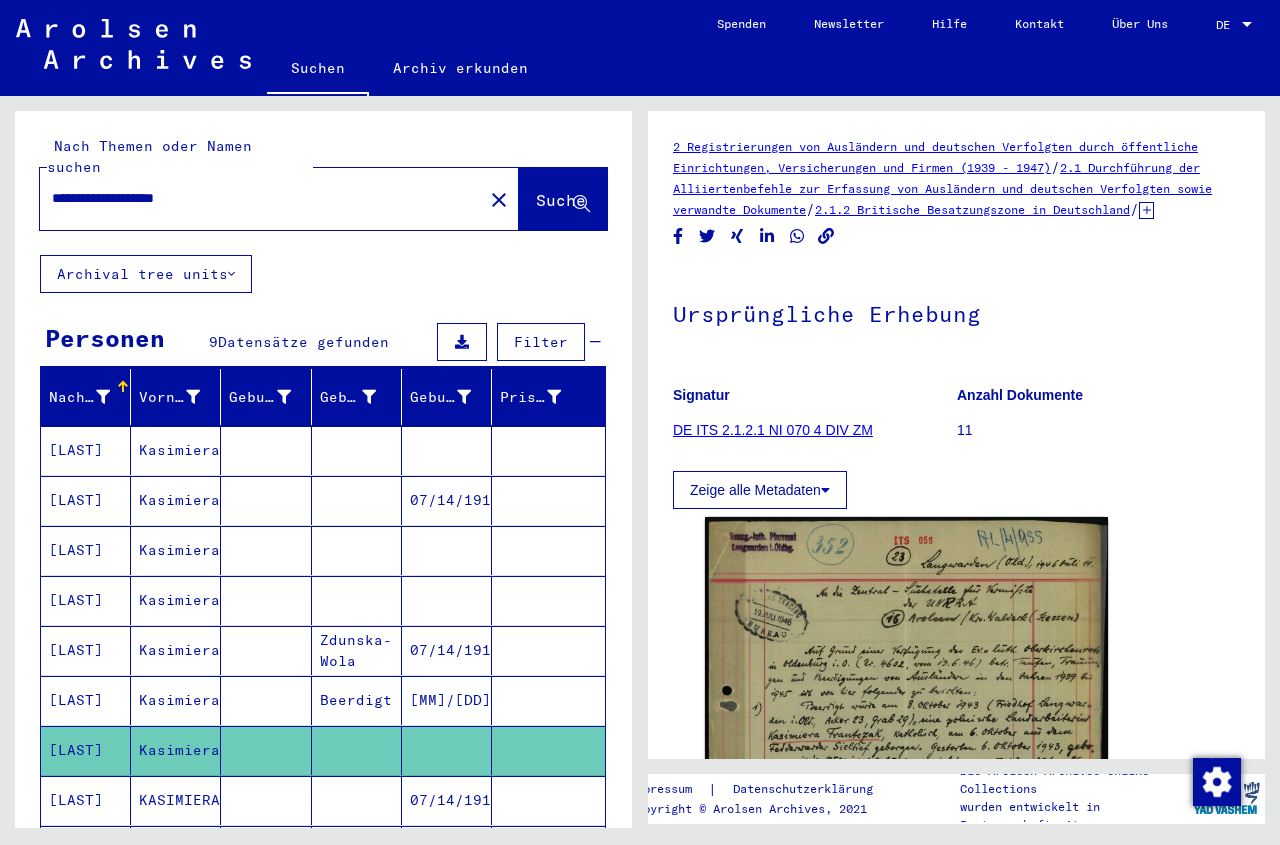 click at bounding box center [357, 850] 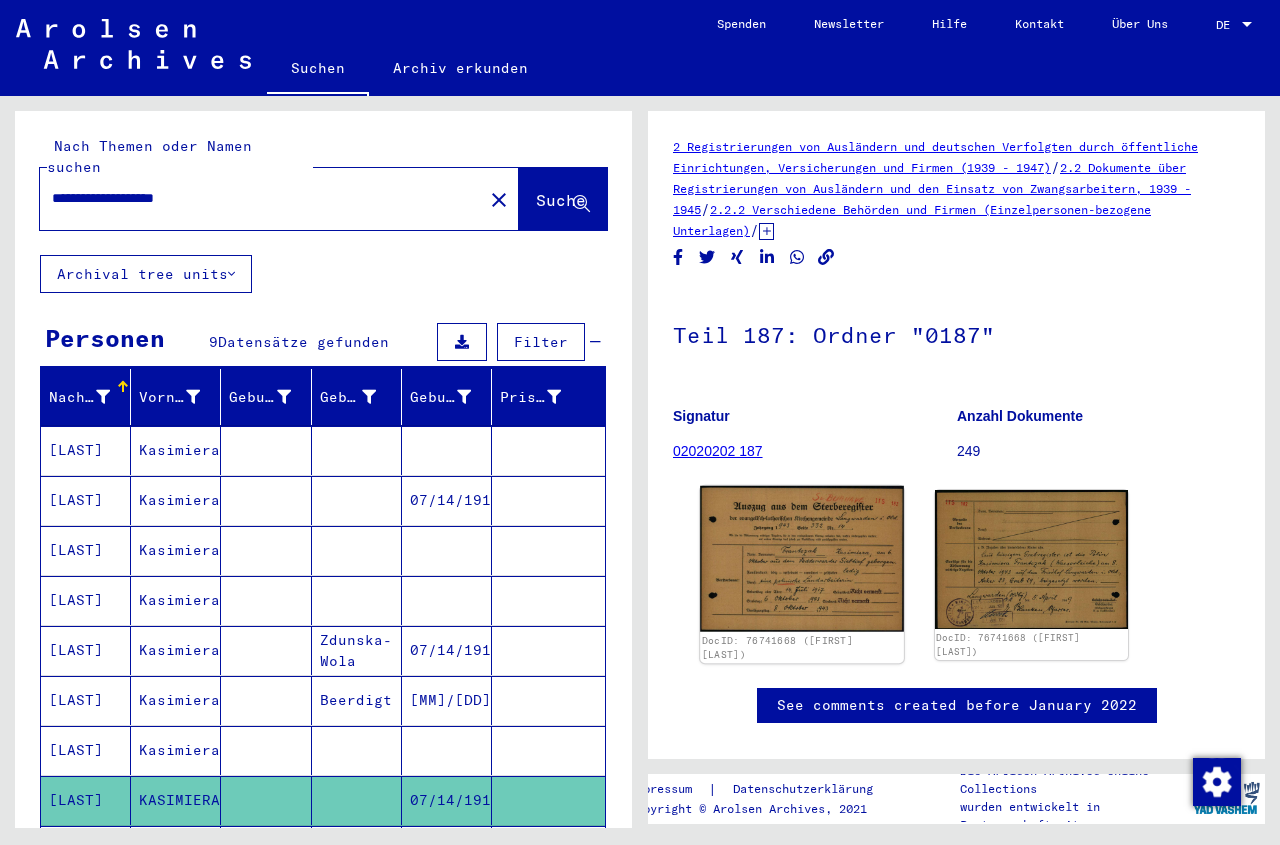 click 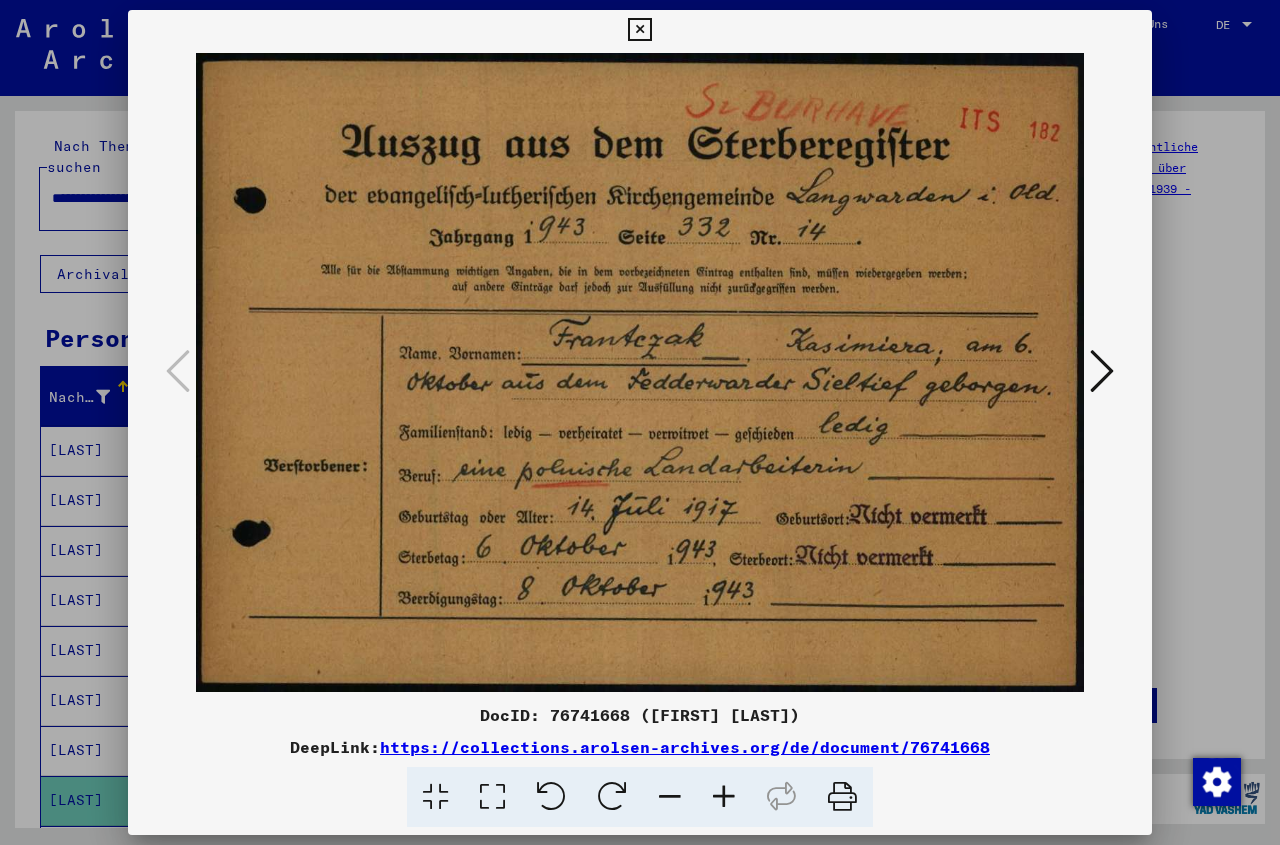 click at bounding box center (640, 372) 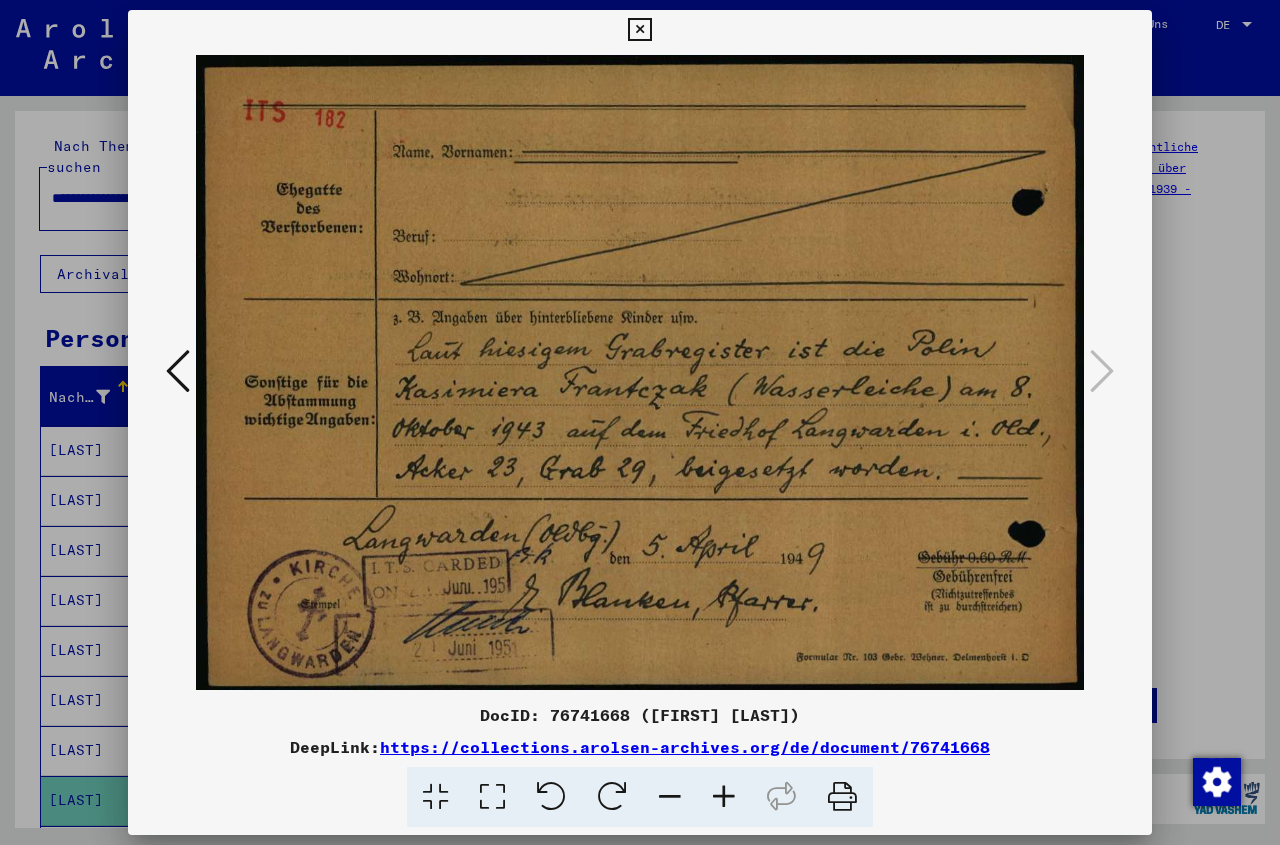 click at bounding box center (639, 30) 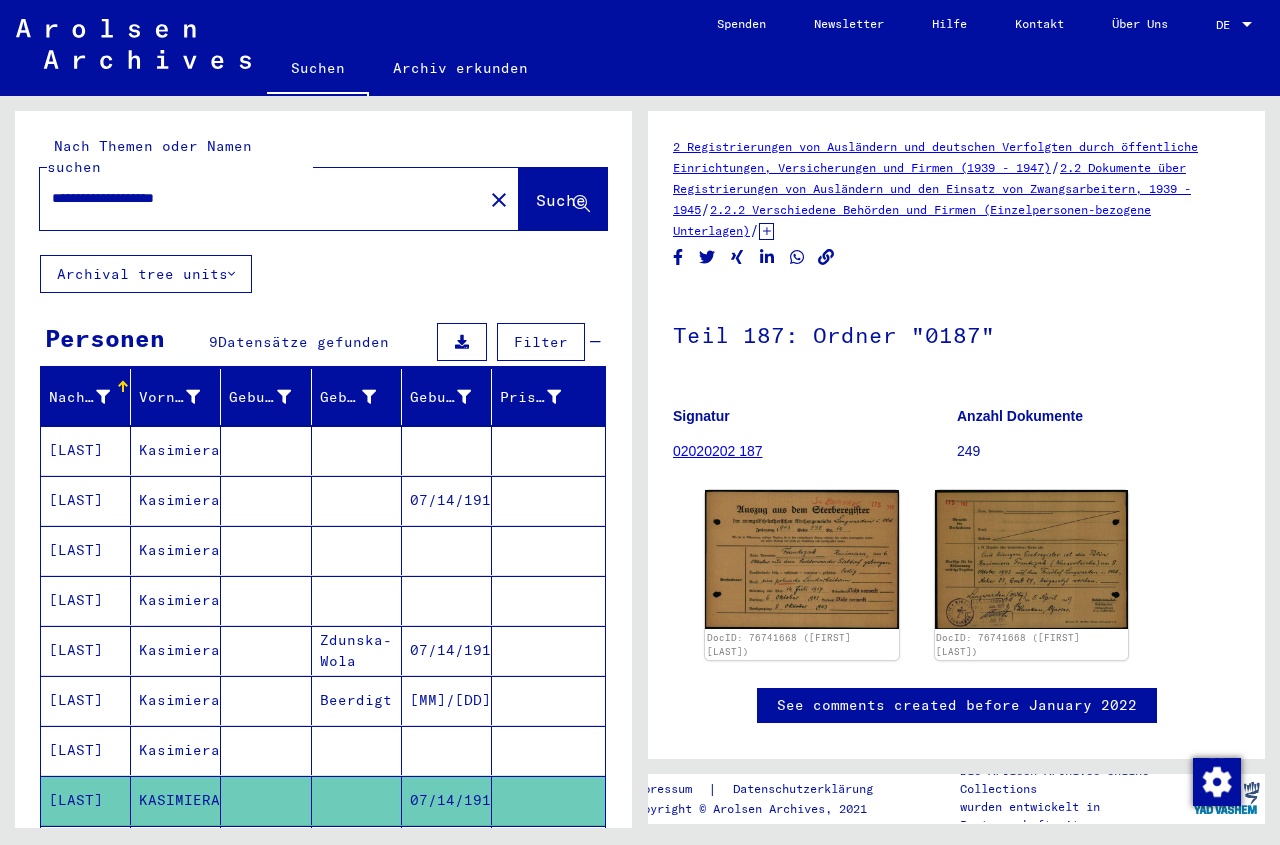 click on "07/14/1917" 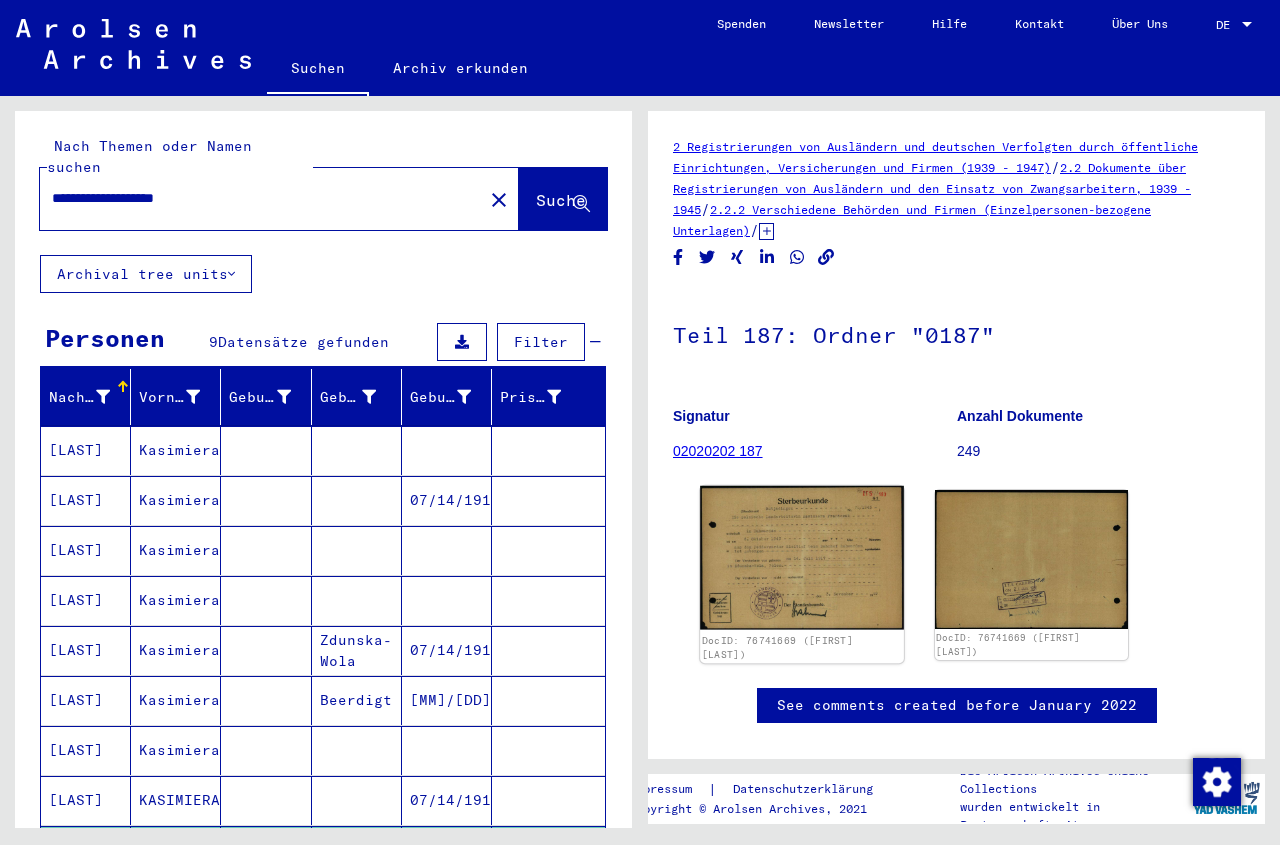 click 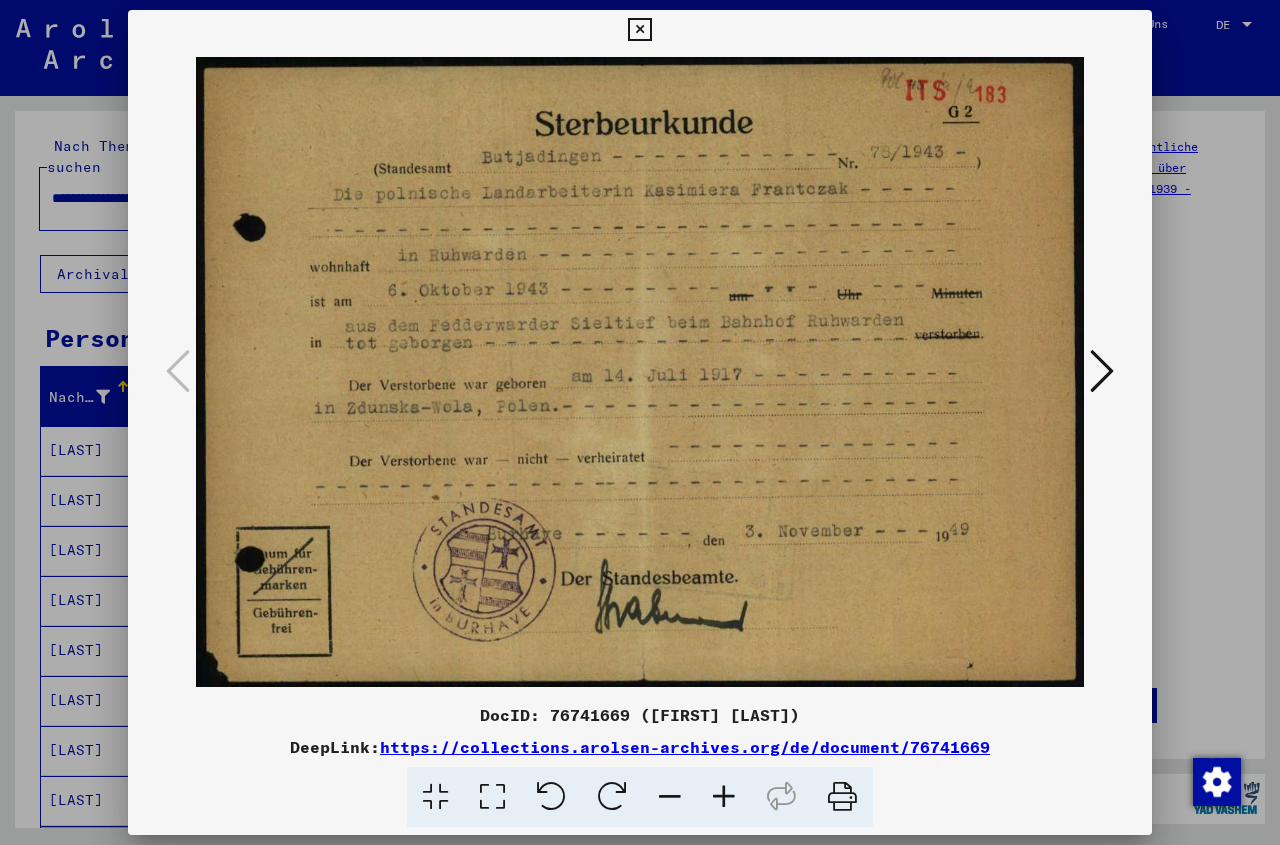 click at bounding box center (639, 30) 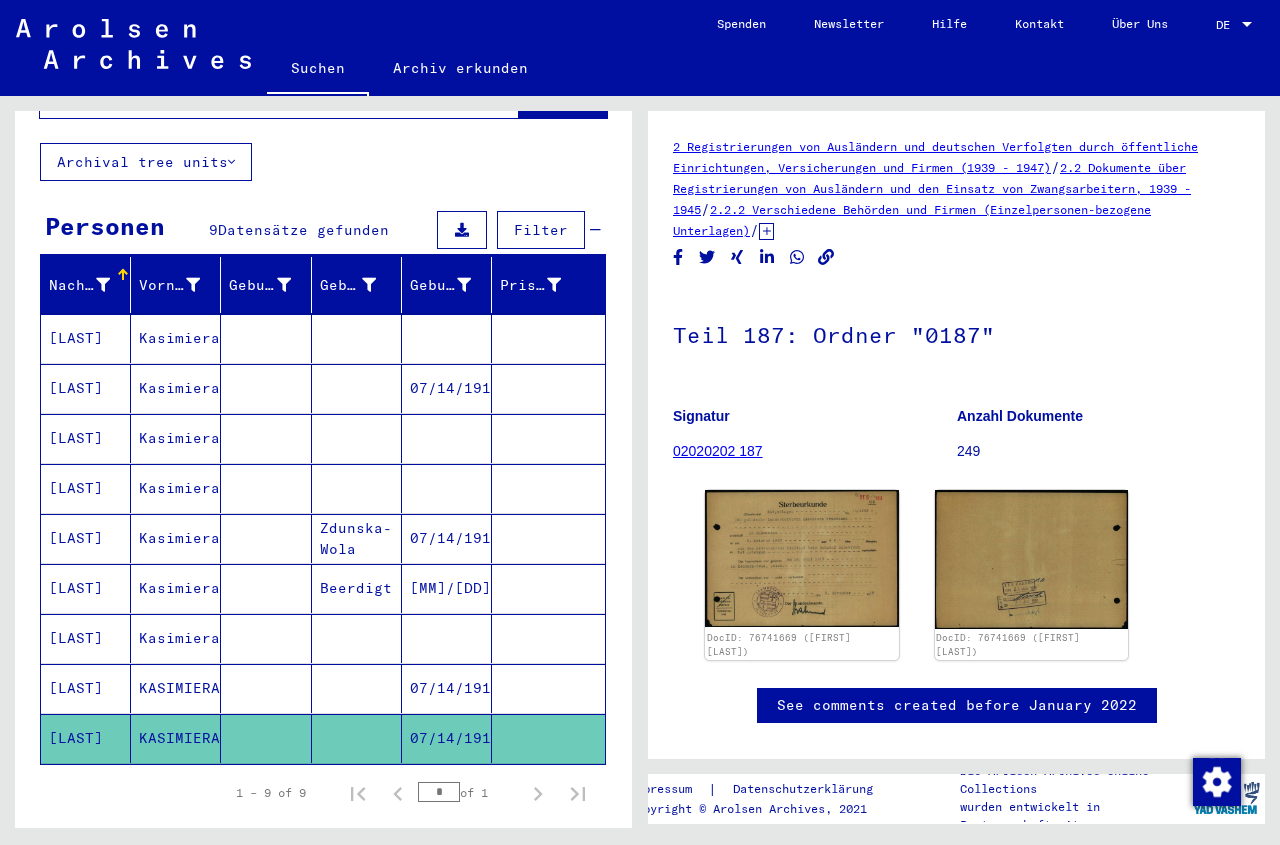scroll, scrollTop: 126, scrollLeft: 0, axis: vertical 